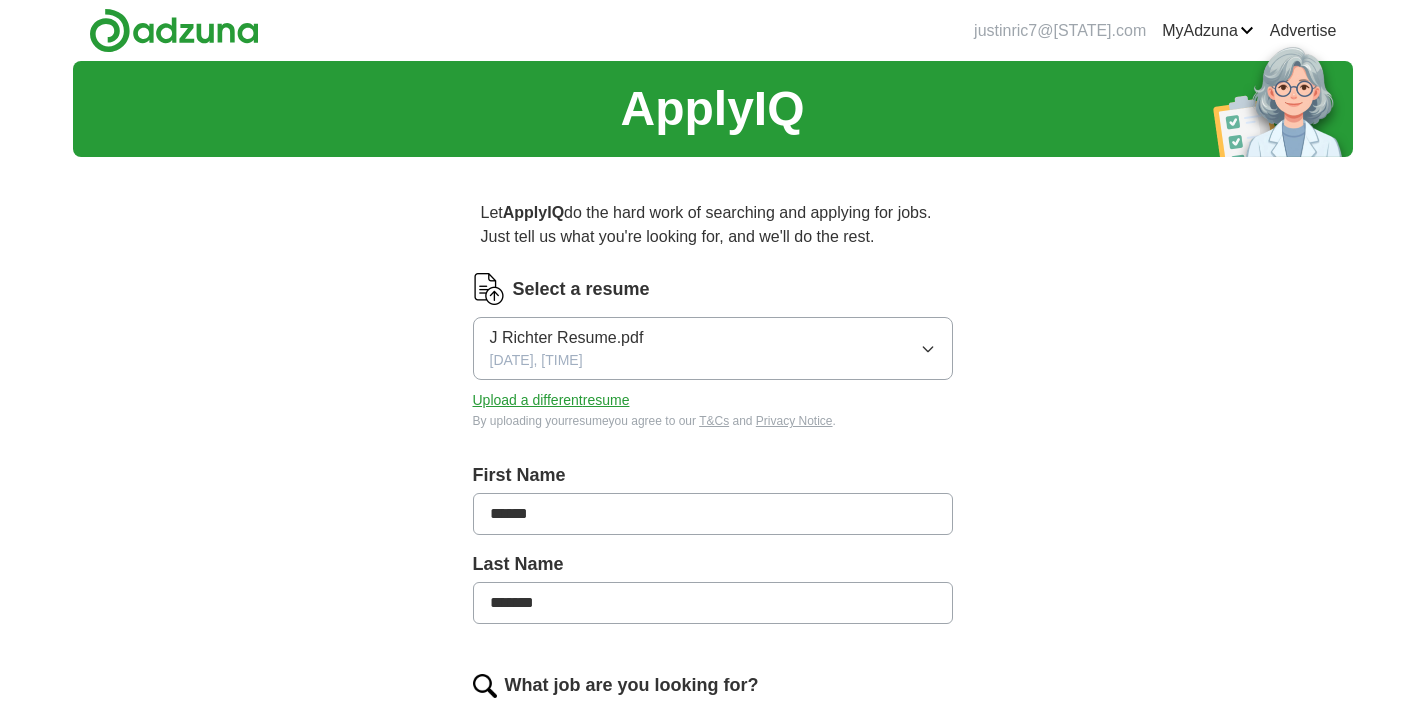 scroll, scrollTop: 0, scrollLeft: 0, axis: both 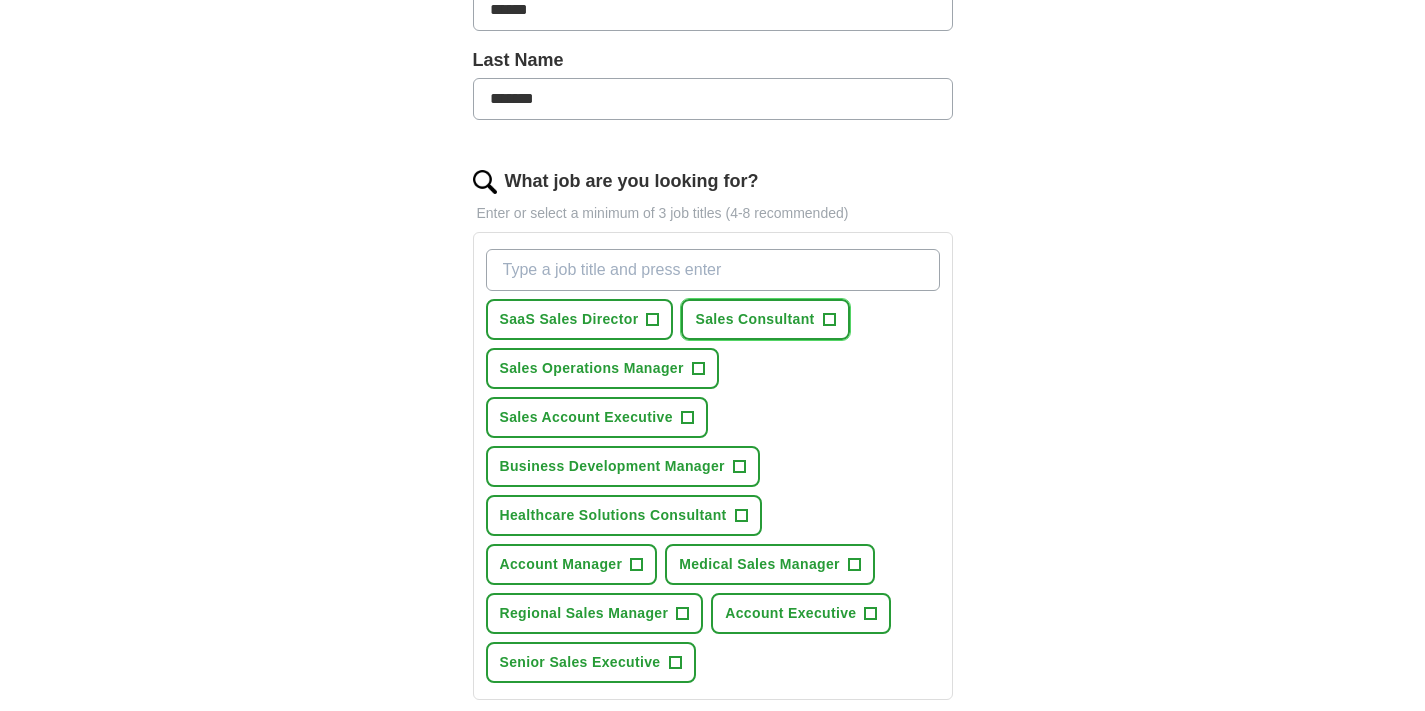 click on "Sales Consultant" at bounding box center [569, 319] 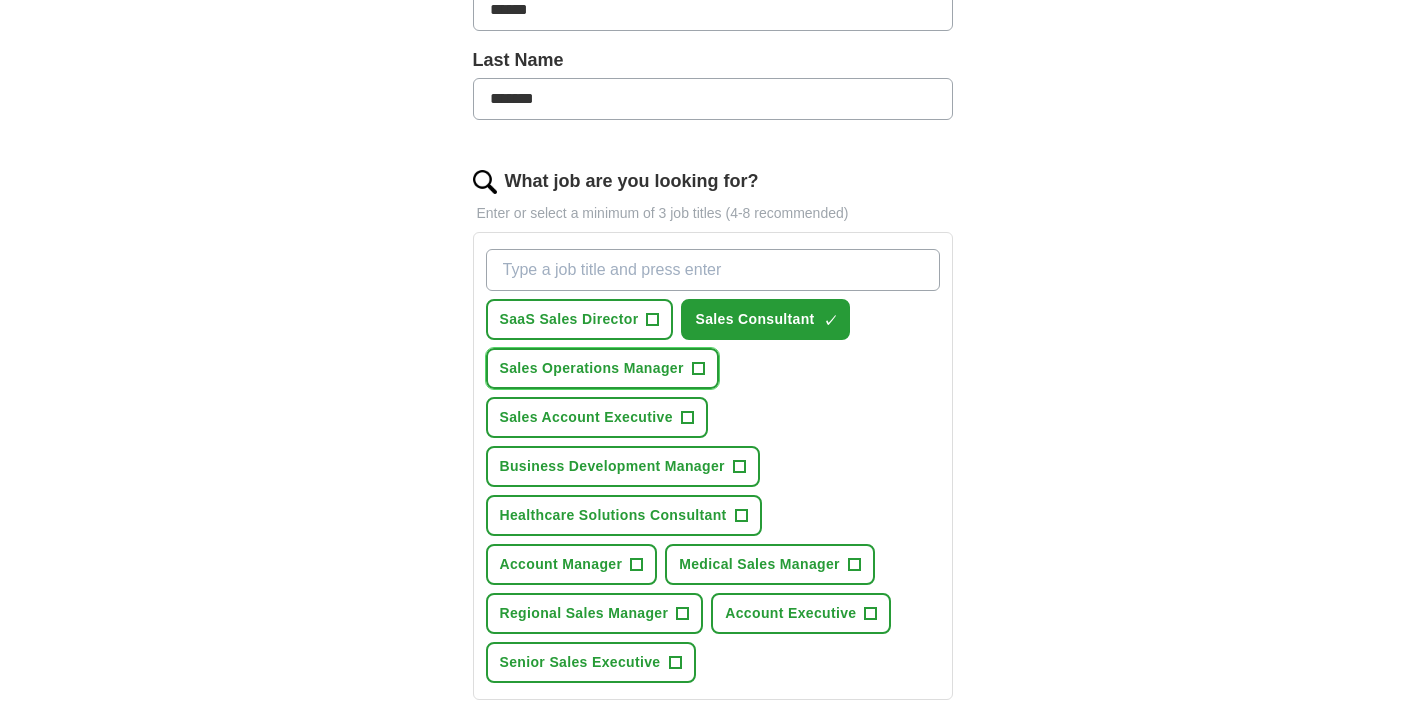 click on "Sales Operations Manager" at bounding box center (569, 319) 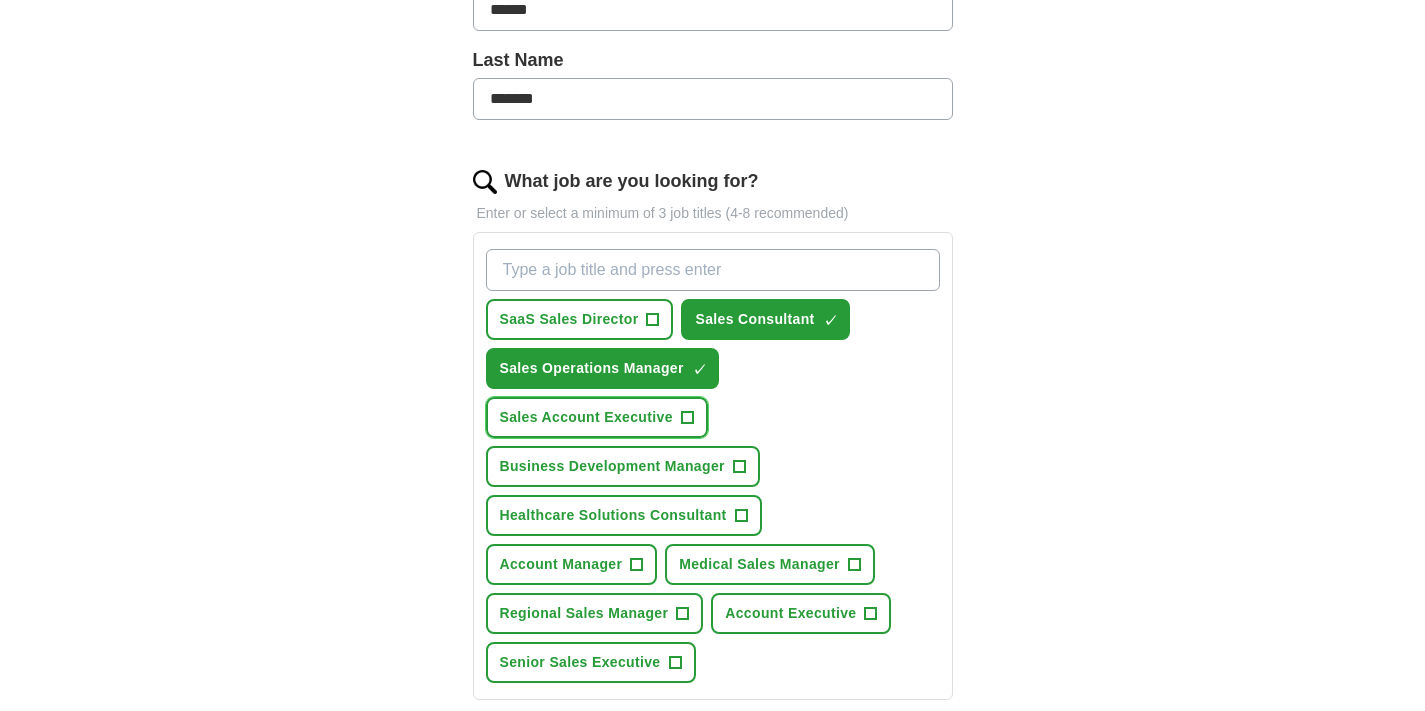 click on "Sales Account Executive" at bounding box center (569, 319) 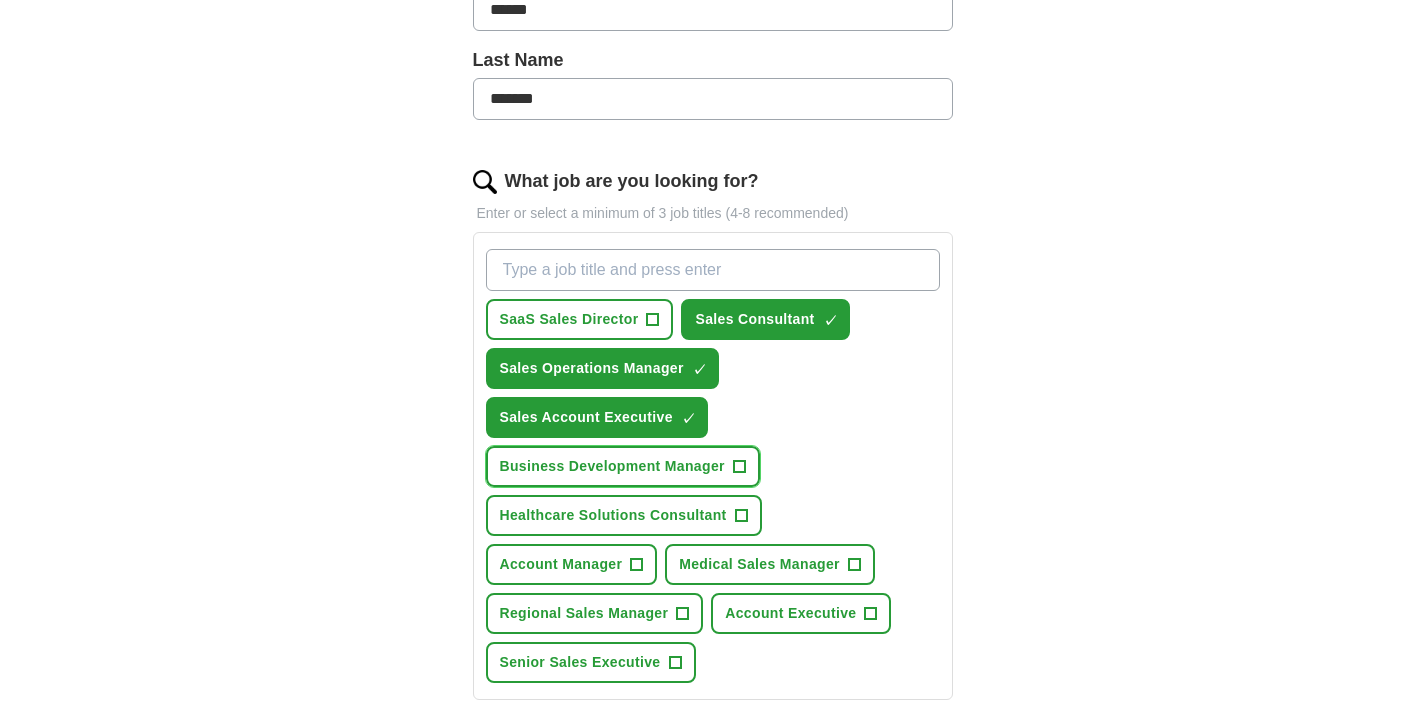 click on "Business Development Manager" at bounding box center [569, 319] 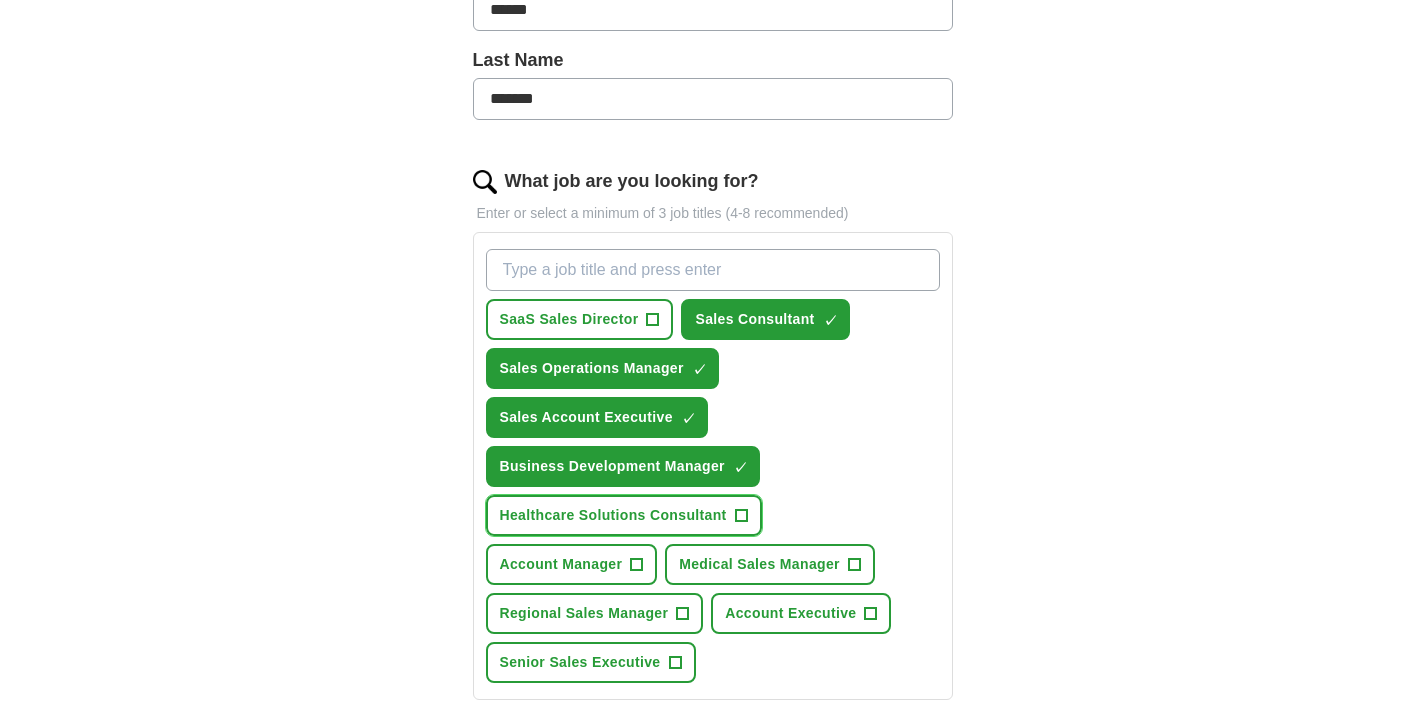 click on "Healthcare Solutions Consultant" at bounding box center [569, 319] 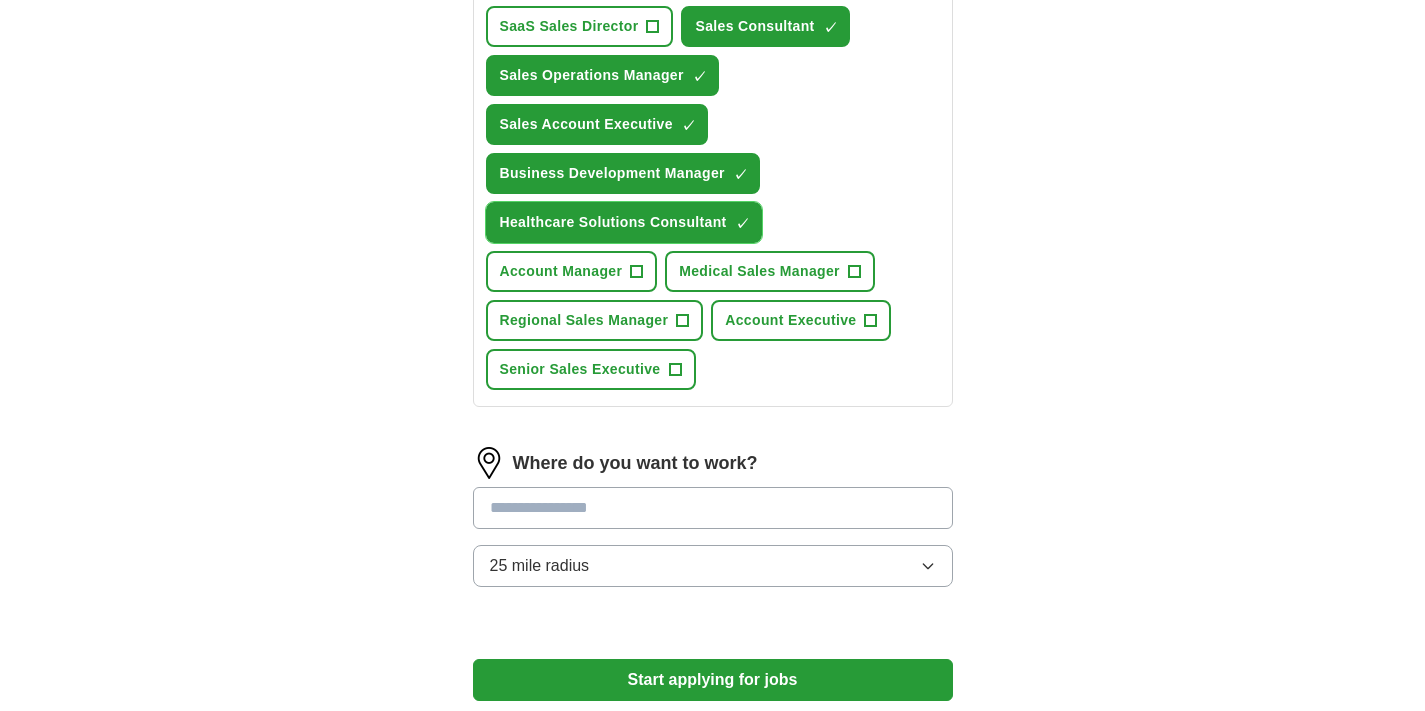 scroll, scrollTop: 800, scrollLeft: 0, axis: vertical 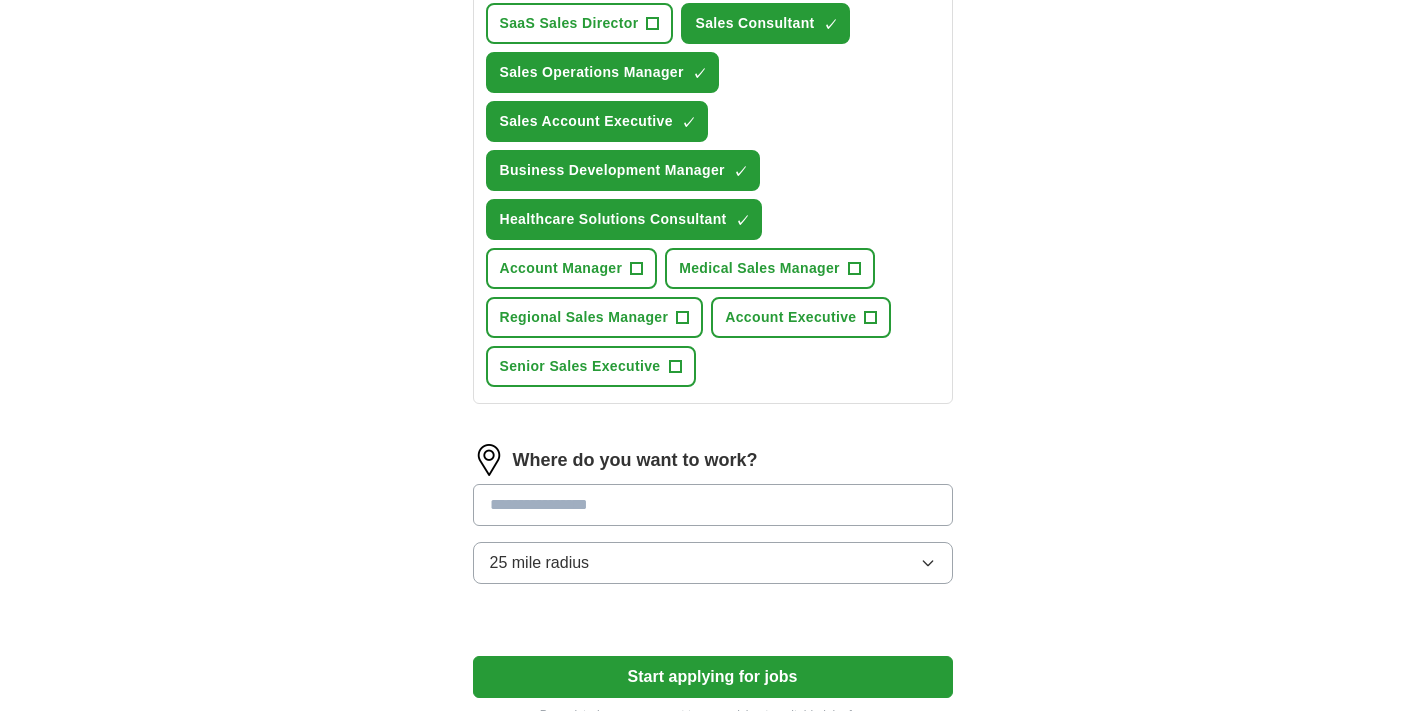 click at bounding box center (713, 505) 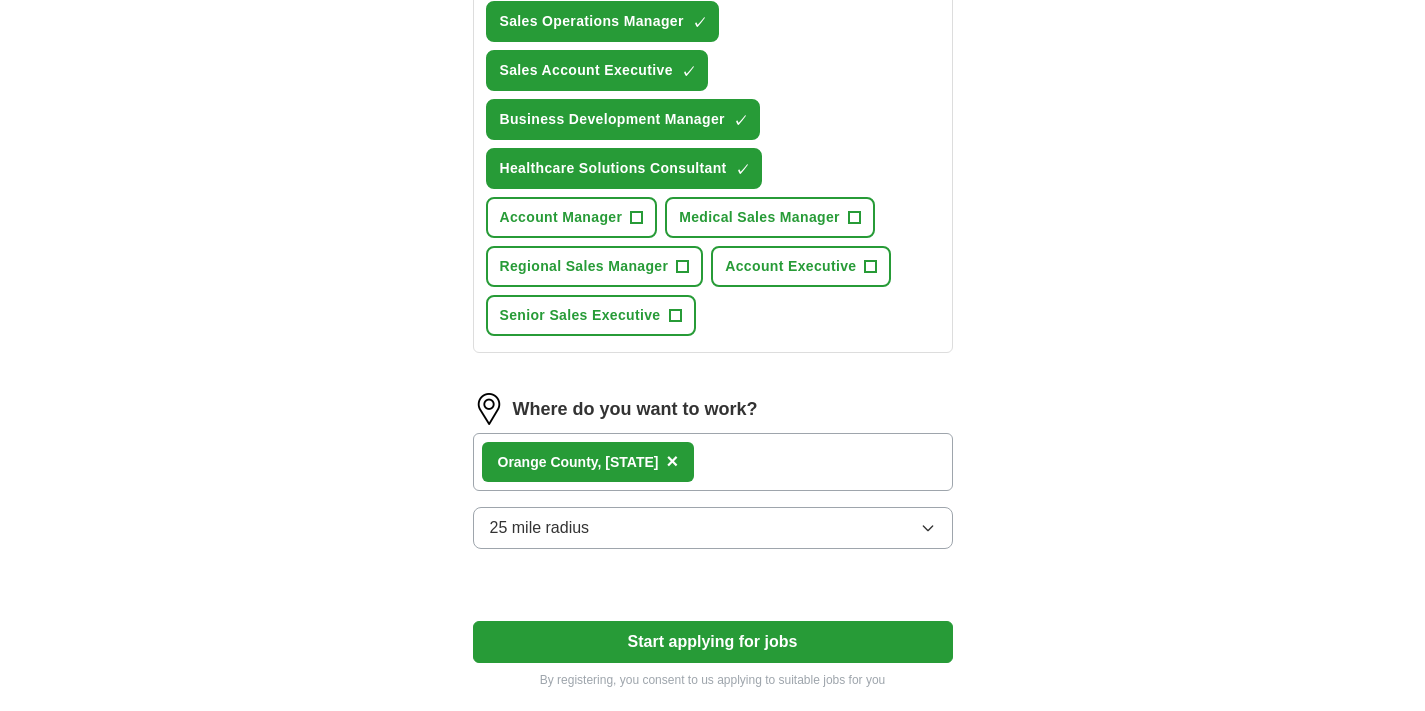 scroll, scrollTop: 1059, scrollLeft: 0, axis: vertical 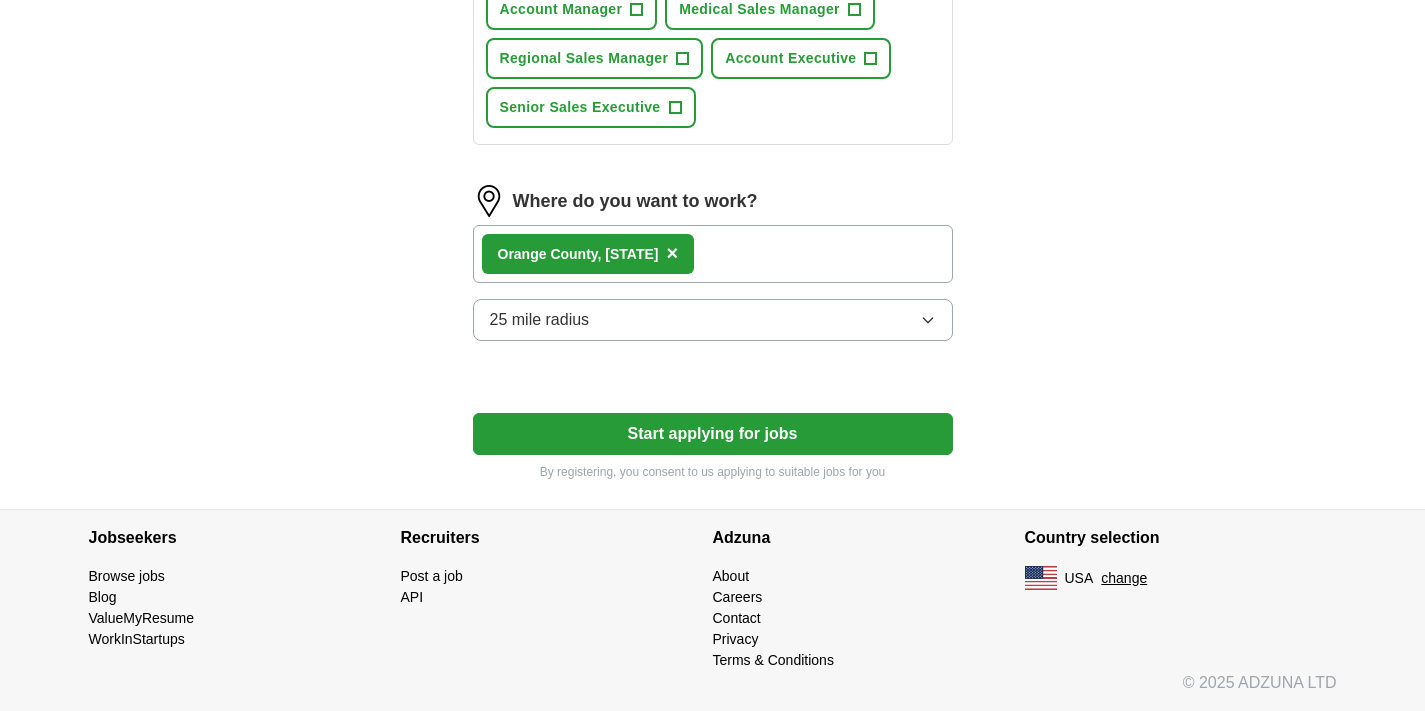 click on "Start applying for jobs" at bounding box center (713, 434) 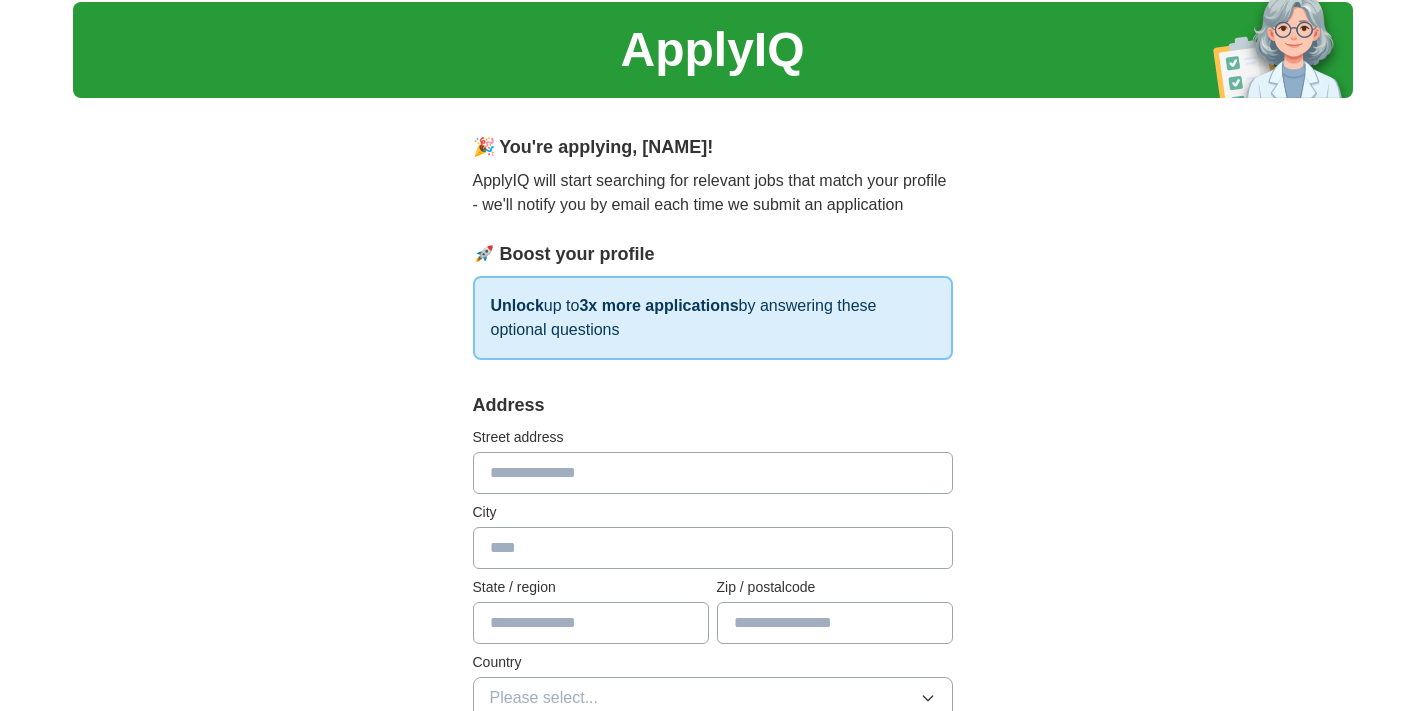 scroll, scrollTop: 0, scrollLeft: 0, axis: both 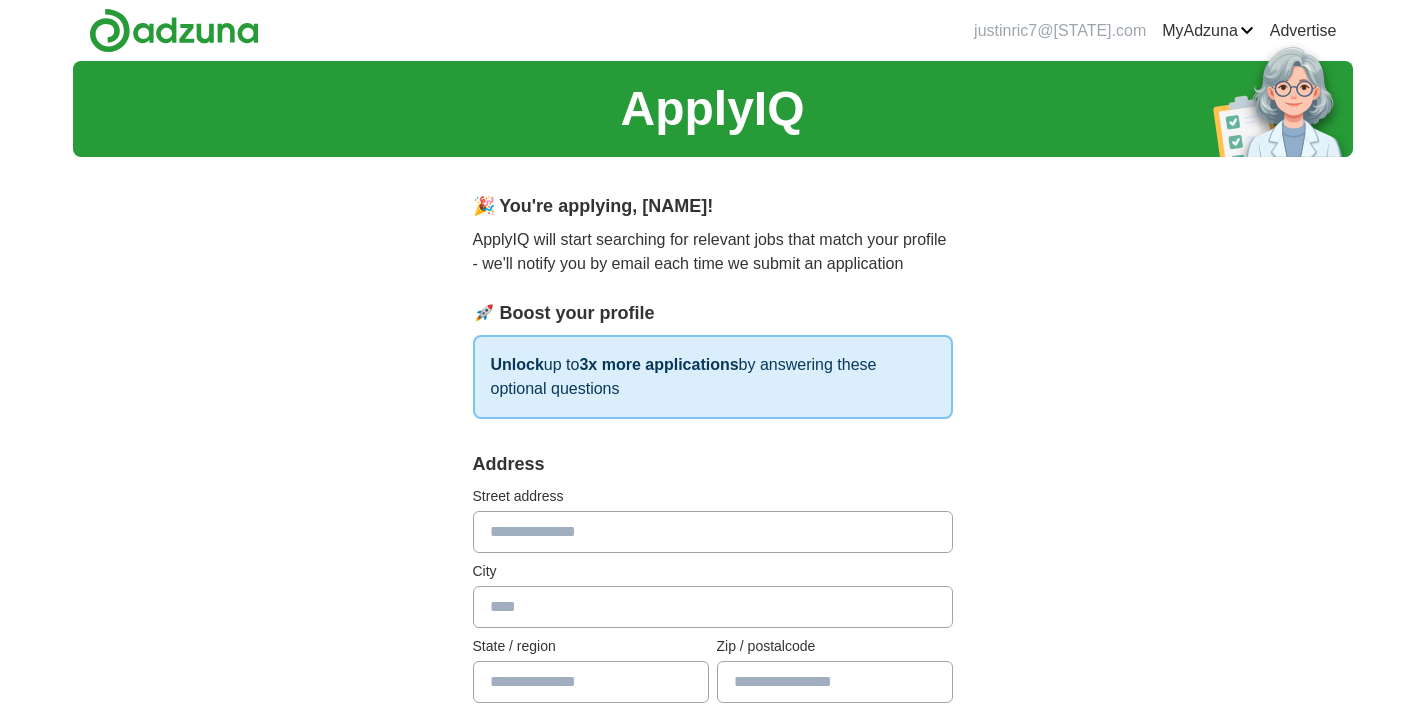 click at bounding box center [713, 532] 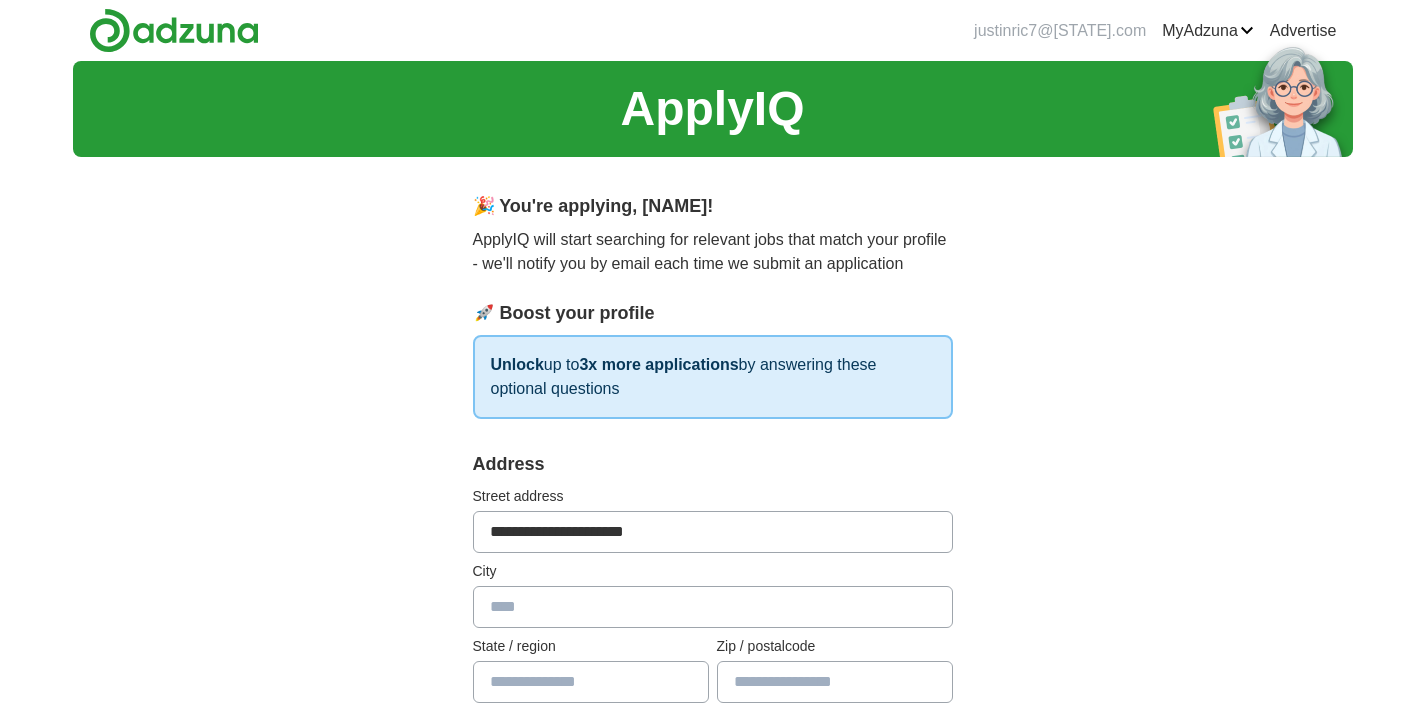 type on "**********" 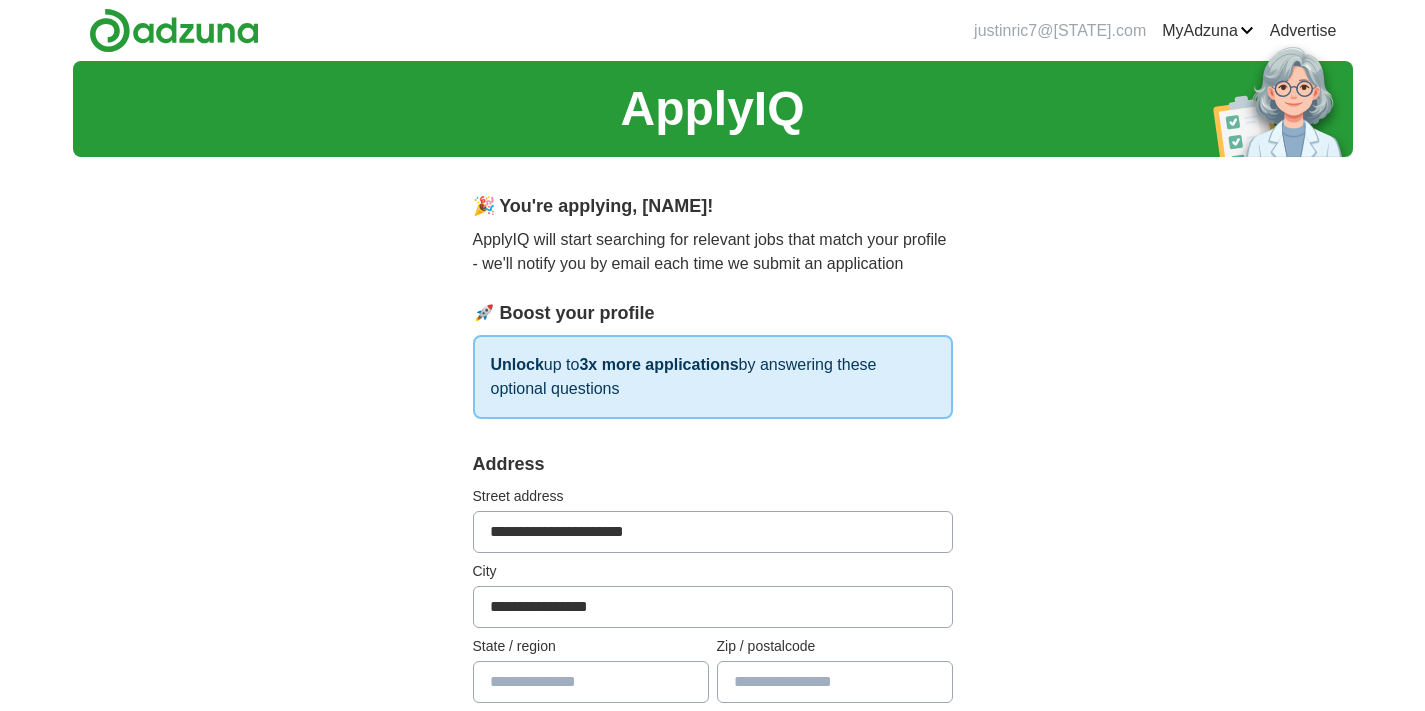 type on "**********" 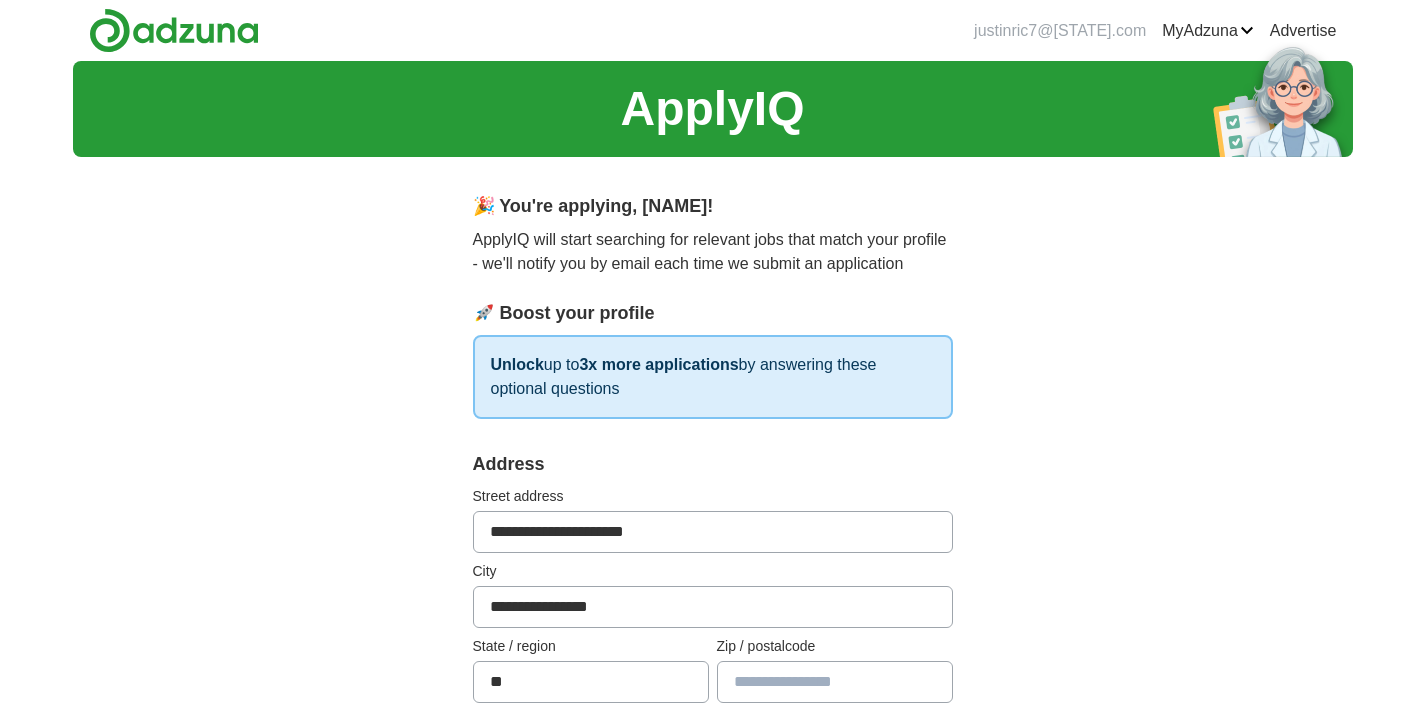 type on "**" 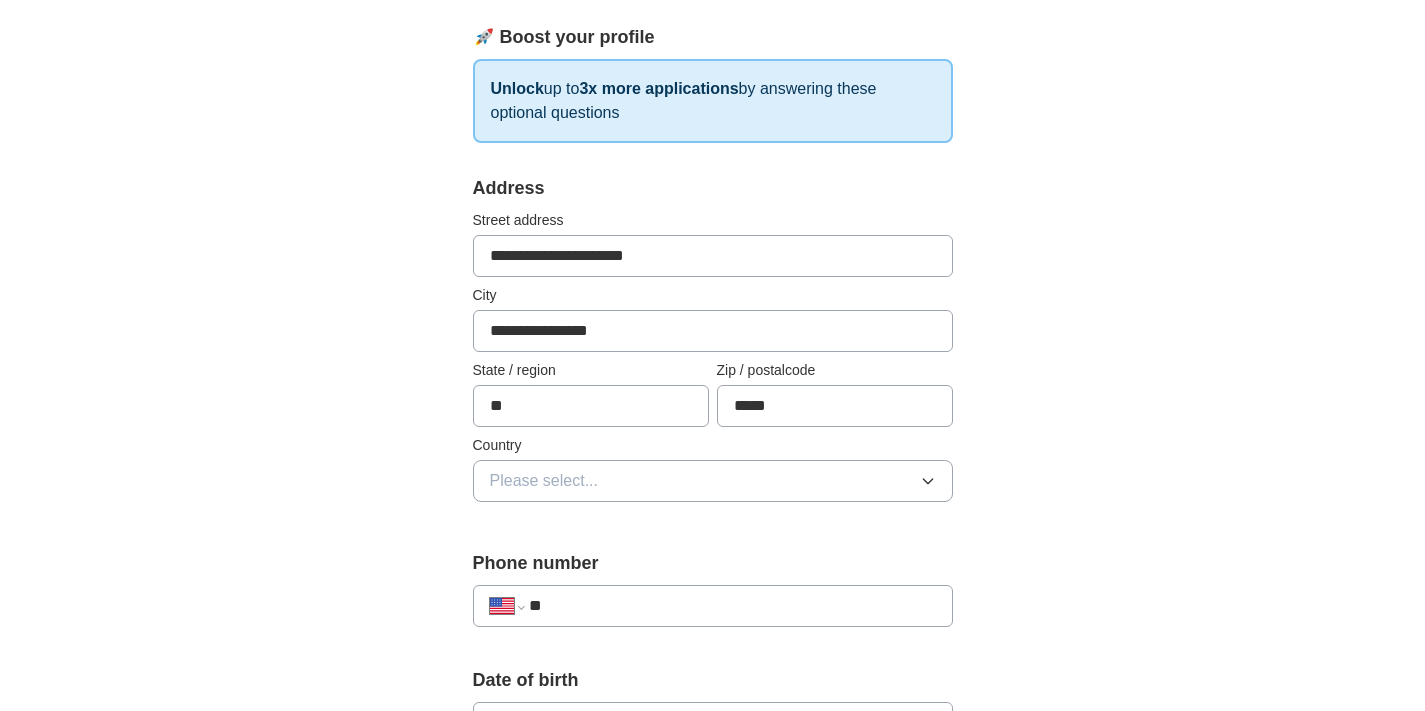 scroll, scrollTop: 284, scrollLeft: 0, axis: vertical 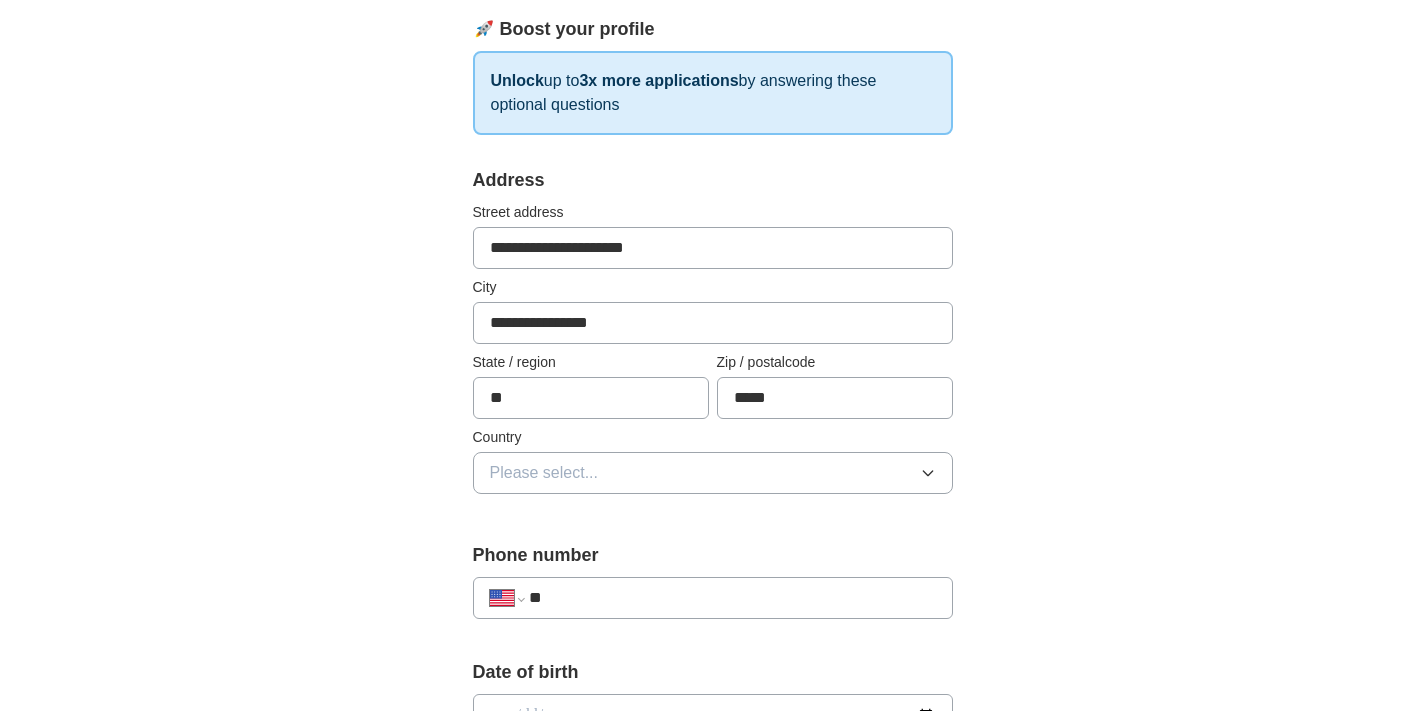 type on "*****" 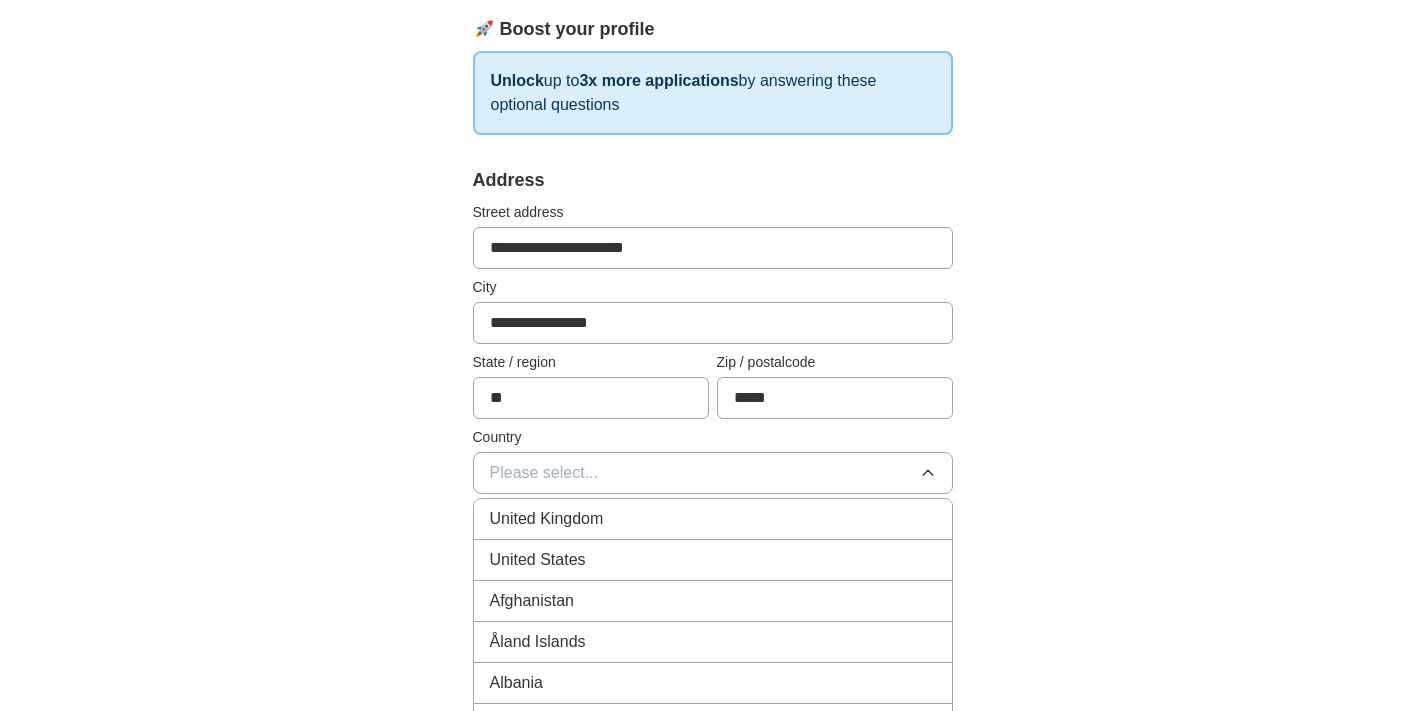 click on "United States" at bounding box center [713, 560] 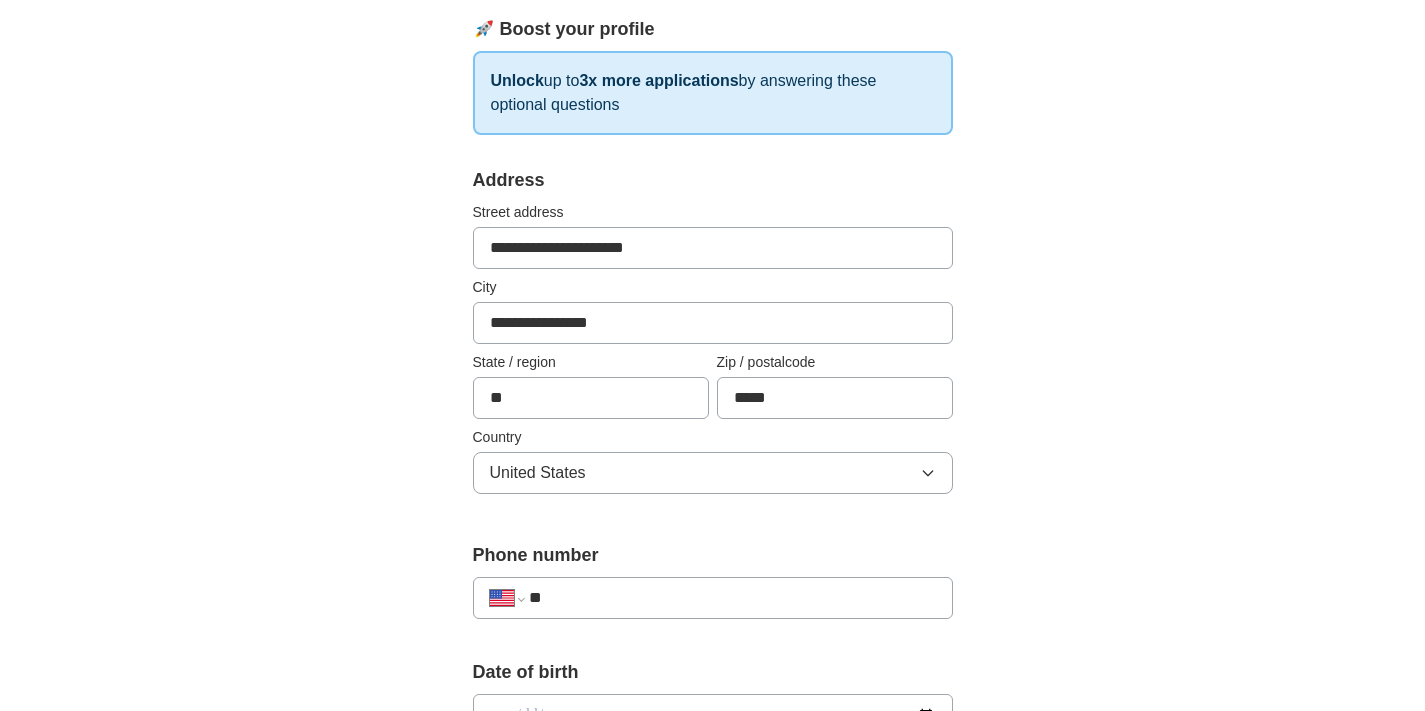 click on "**" at bounding box center [732, 598] 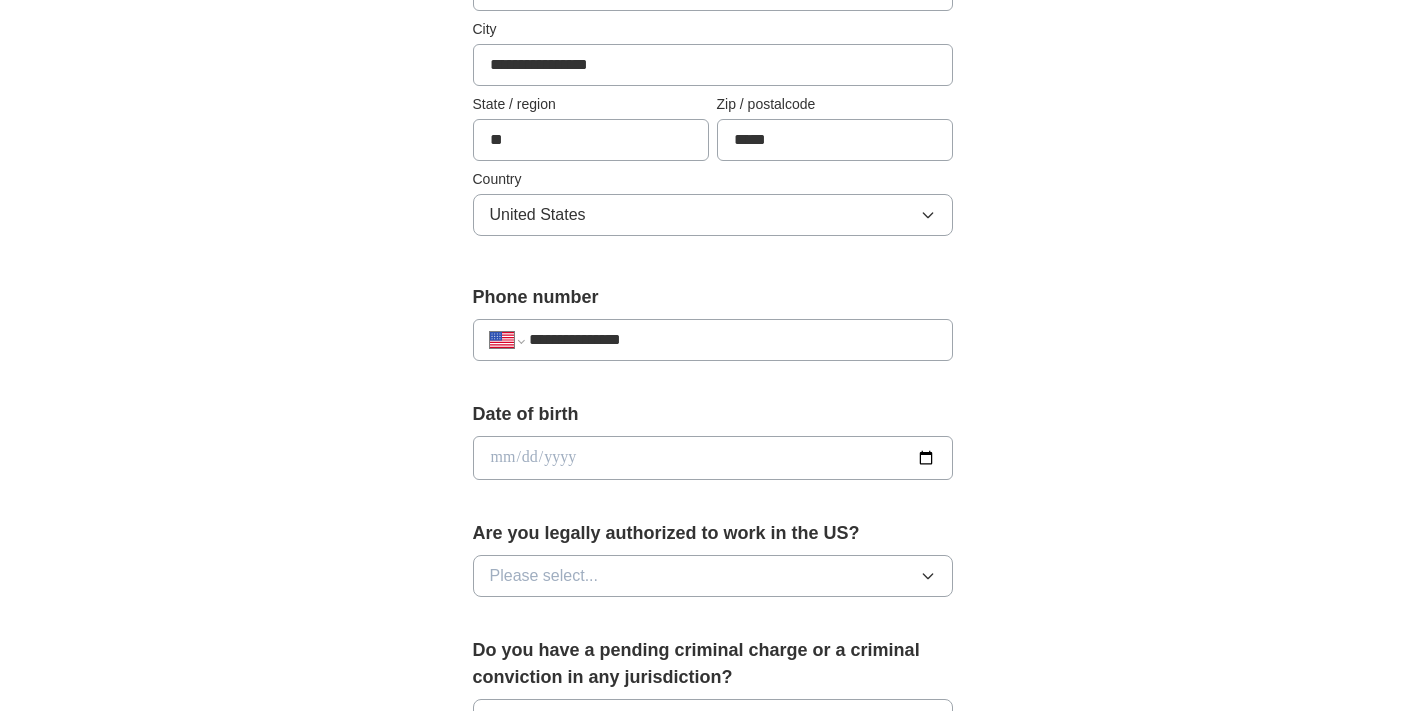 scroll, scrollTop: 537, scrollLeft: 0, axis: vertical 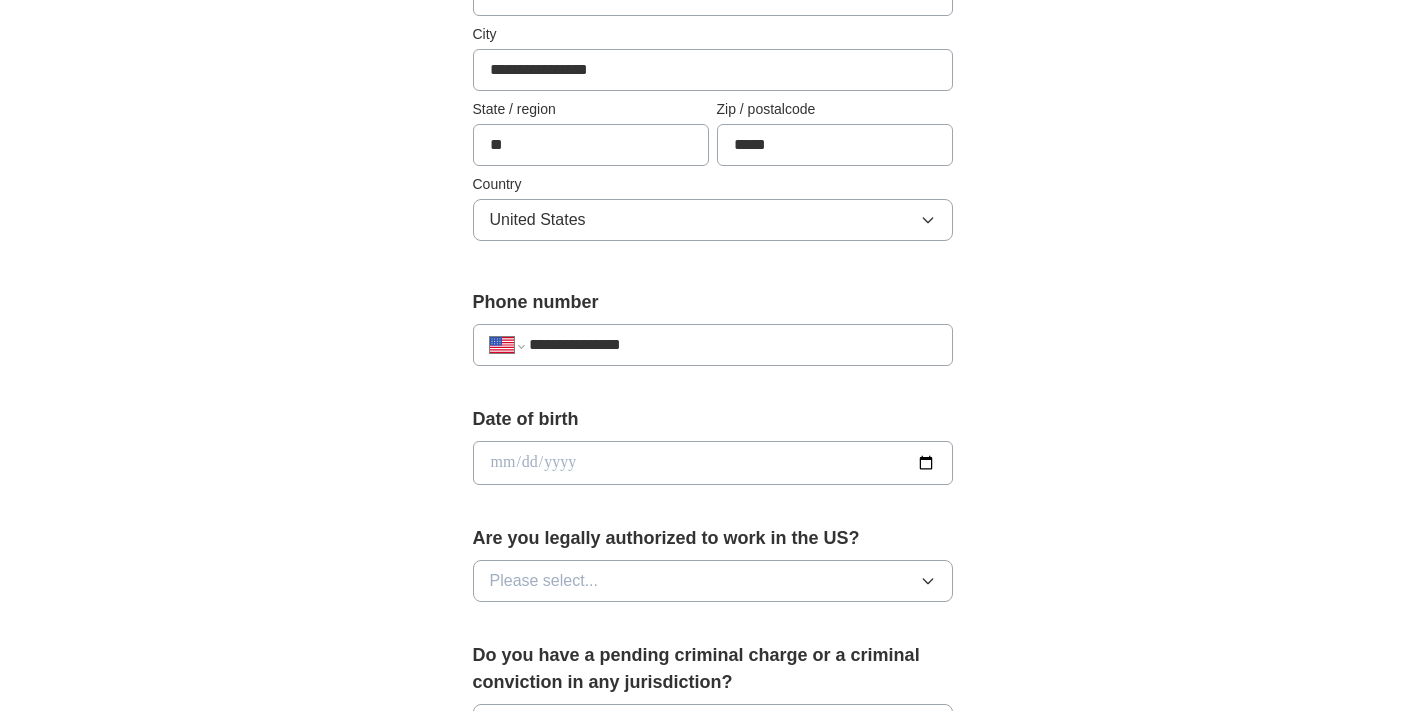 type on "**********" 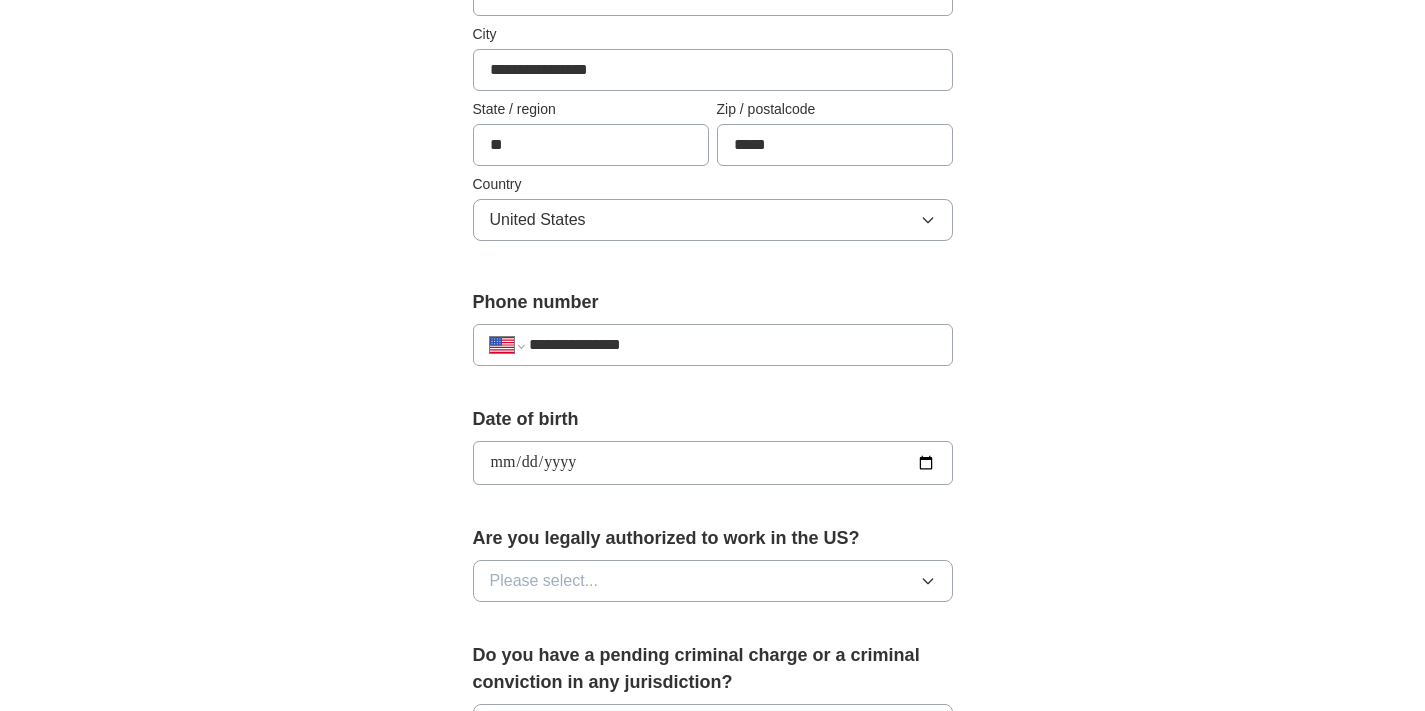 type on "**********" 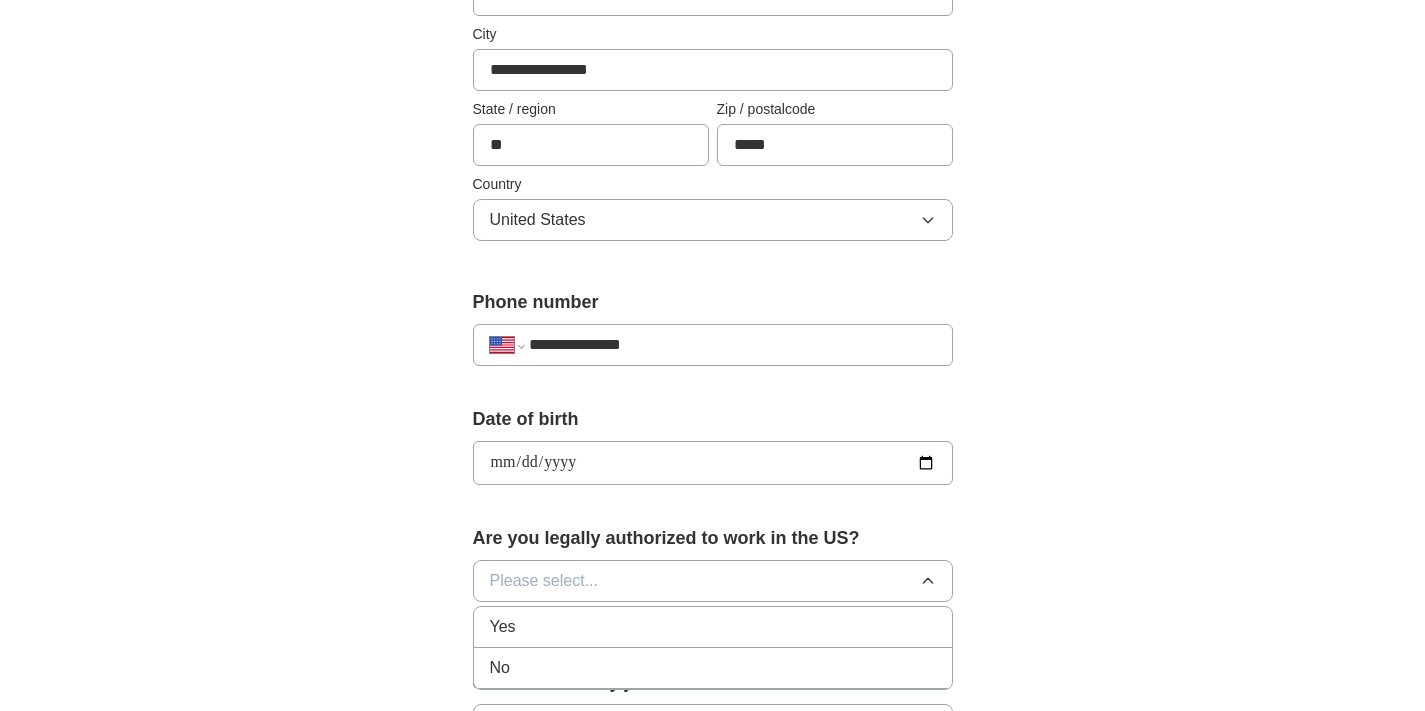 click on "Yes" at bounding box center (503, 627) 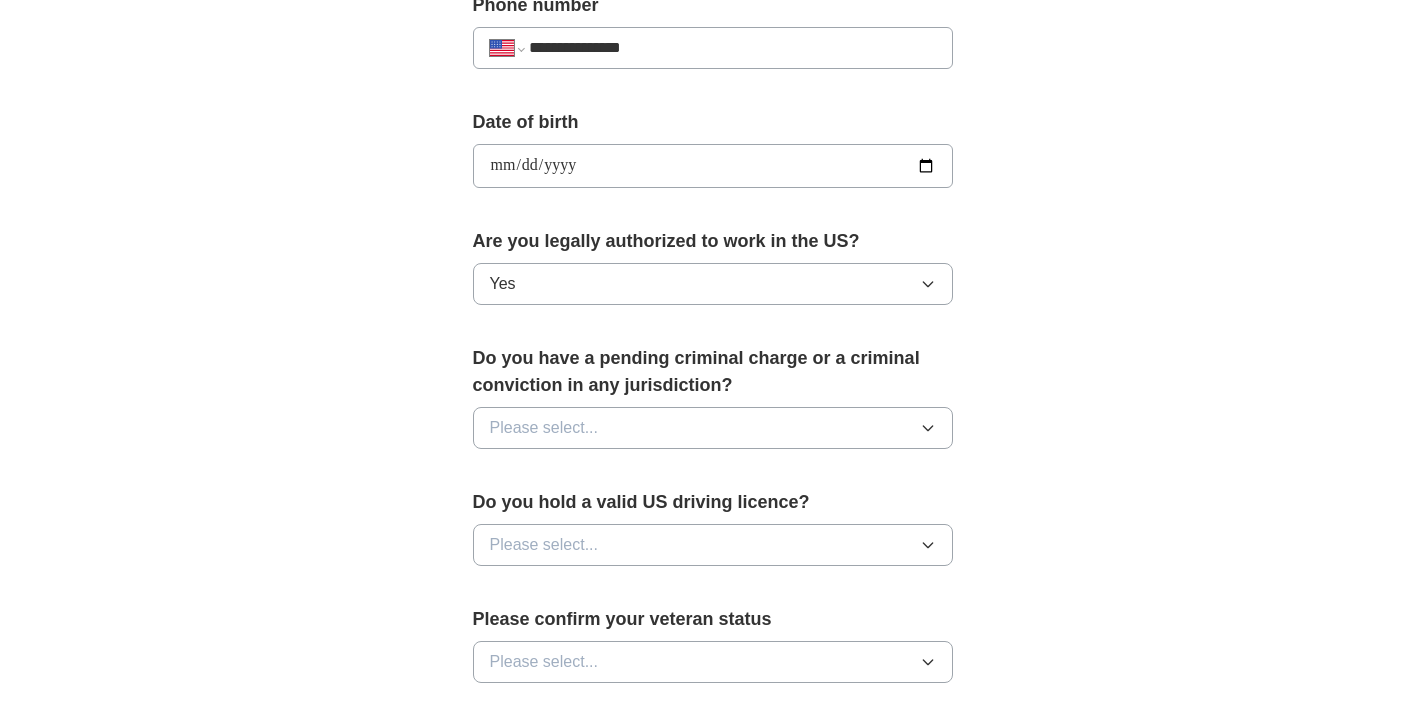click on "Please select..." at bounding box center (544, 428) 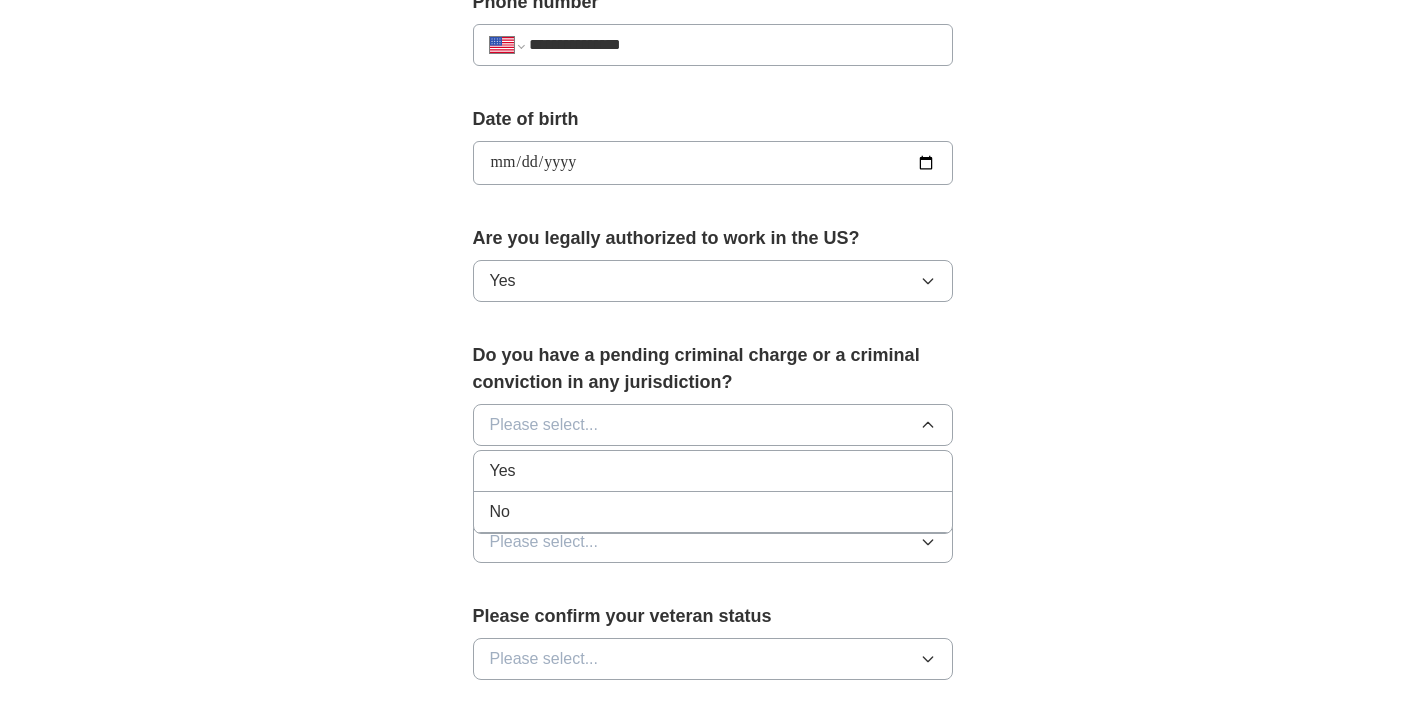 click on "No" at bounding box center [713, 471] 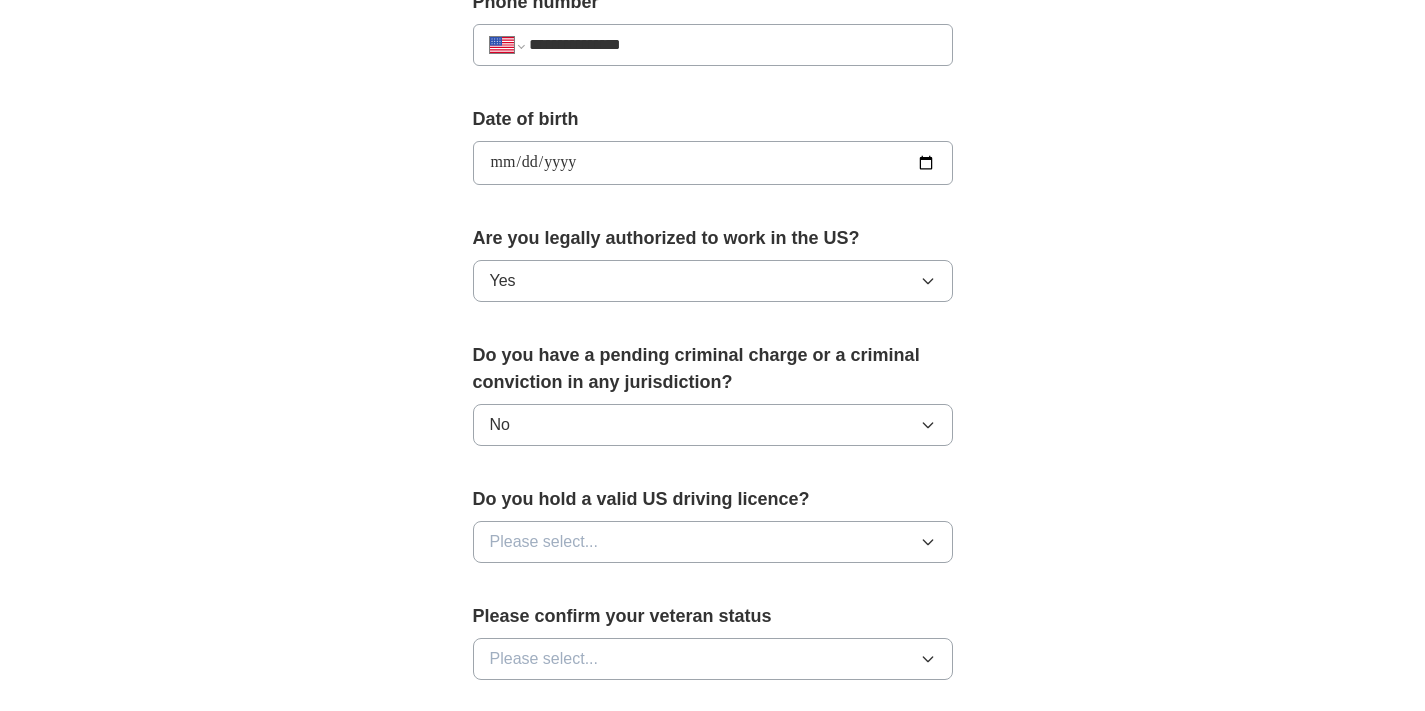 click on "Please select..." at bounding box center (544, 542) 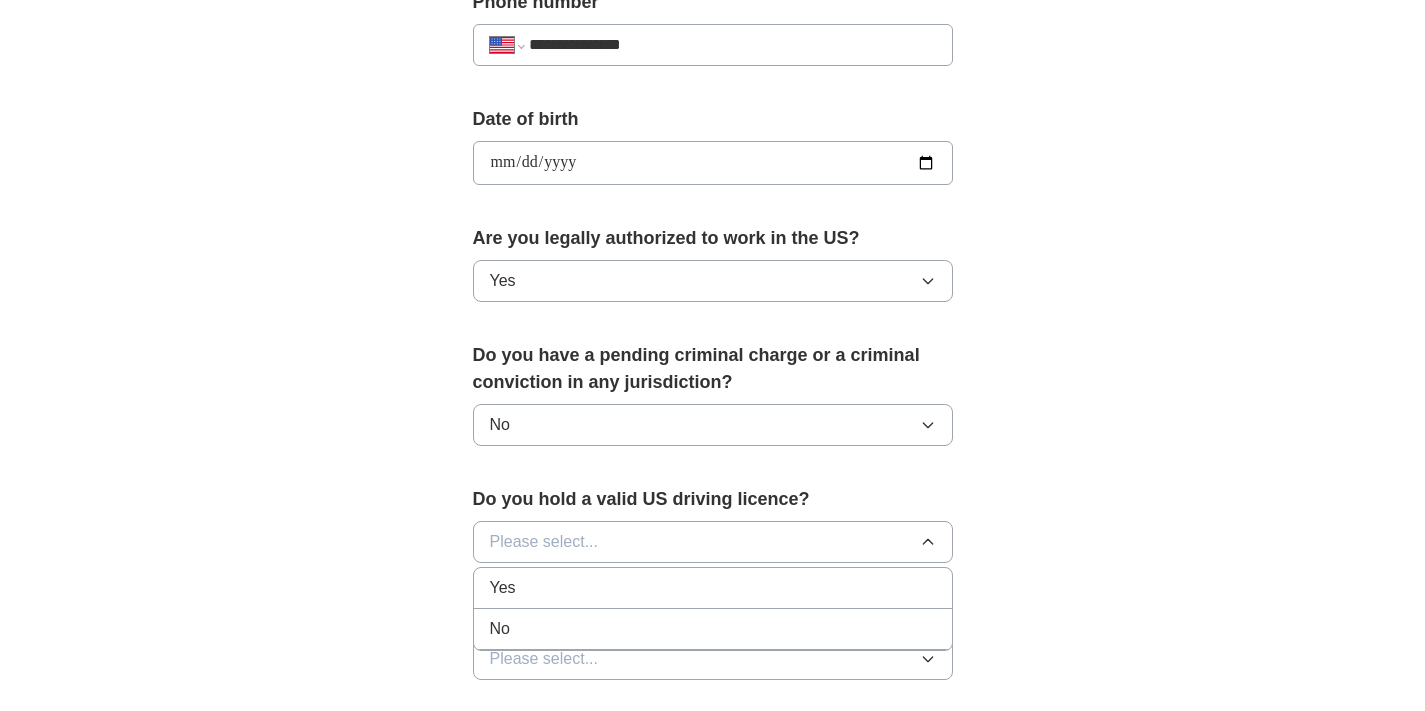 click on "Yes" at bounding box center [713, 588] 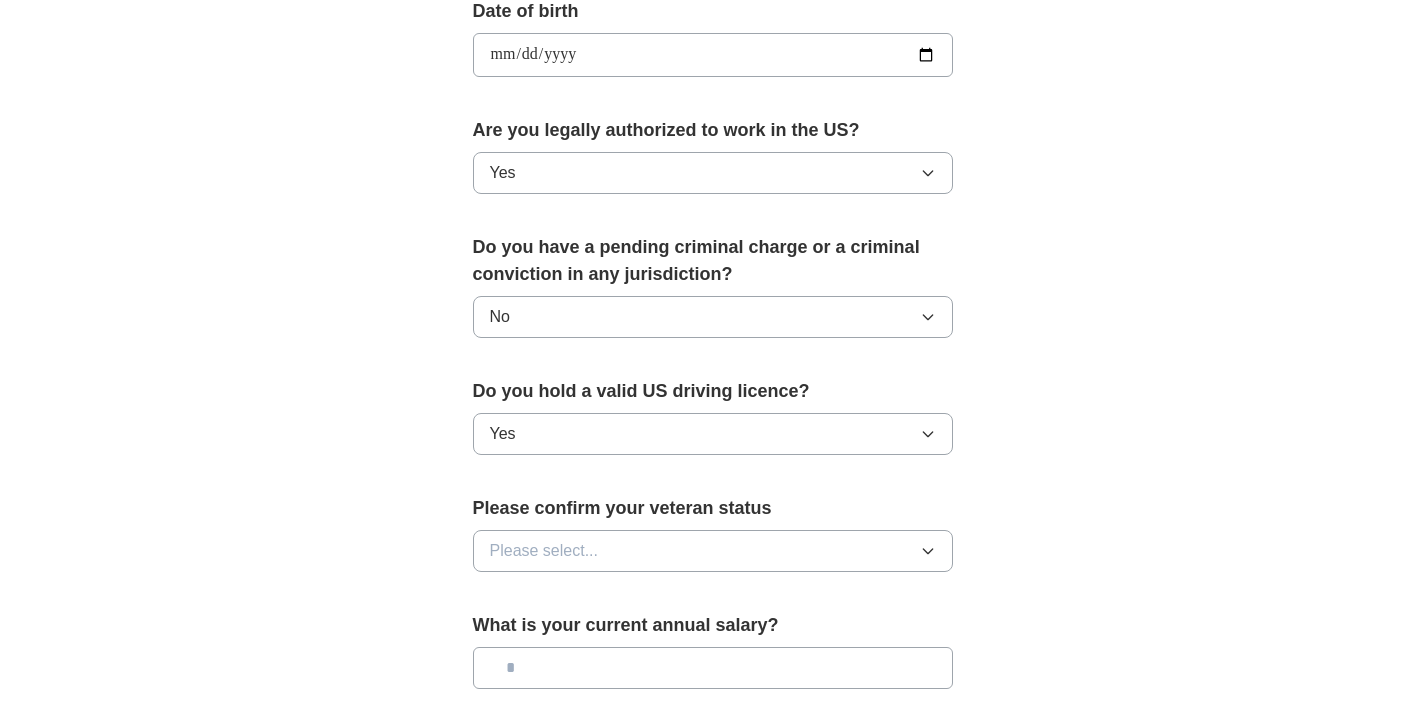 scroll, scrollTop: 951, scrollLeft: 0, axis: vertical 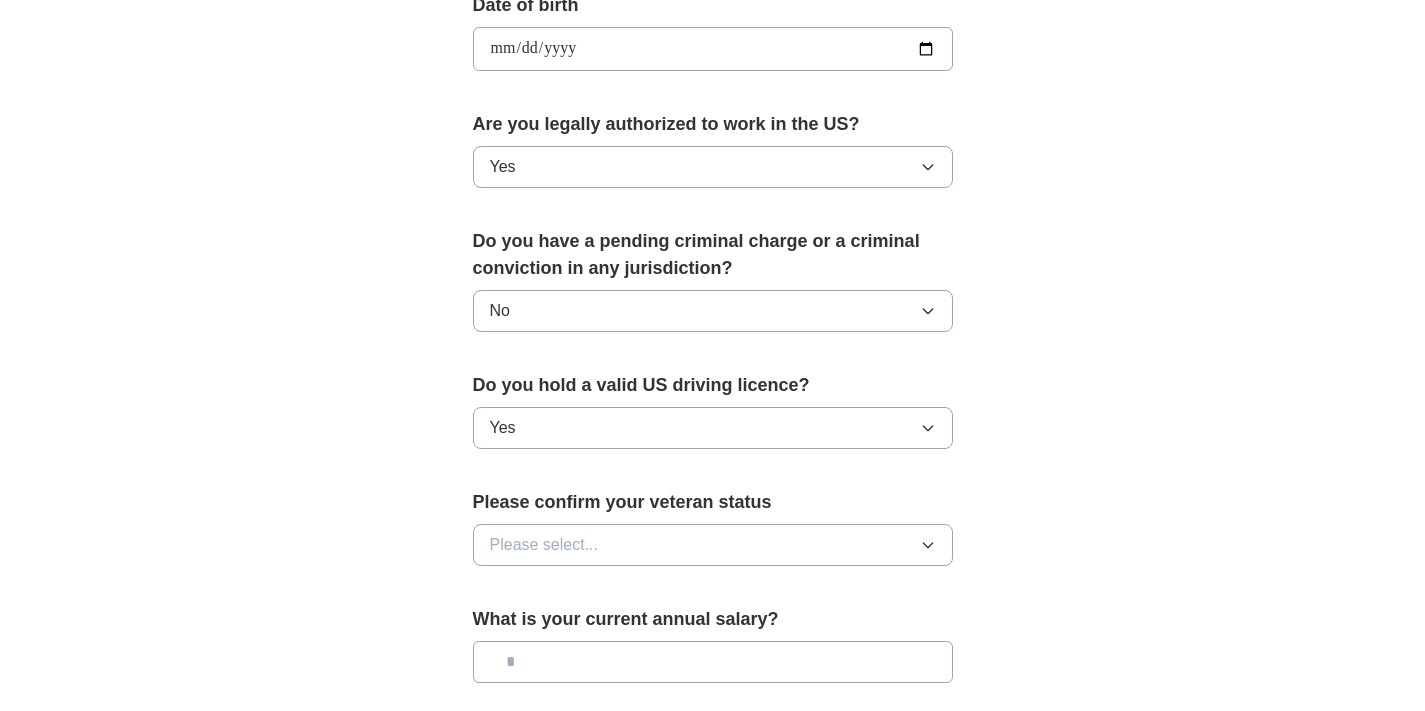 click on "Please select..." at bounding box center (544, 545) 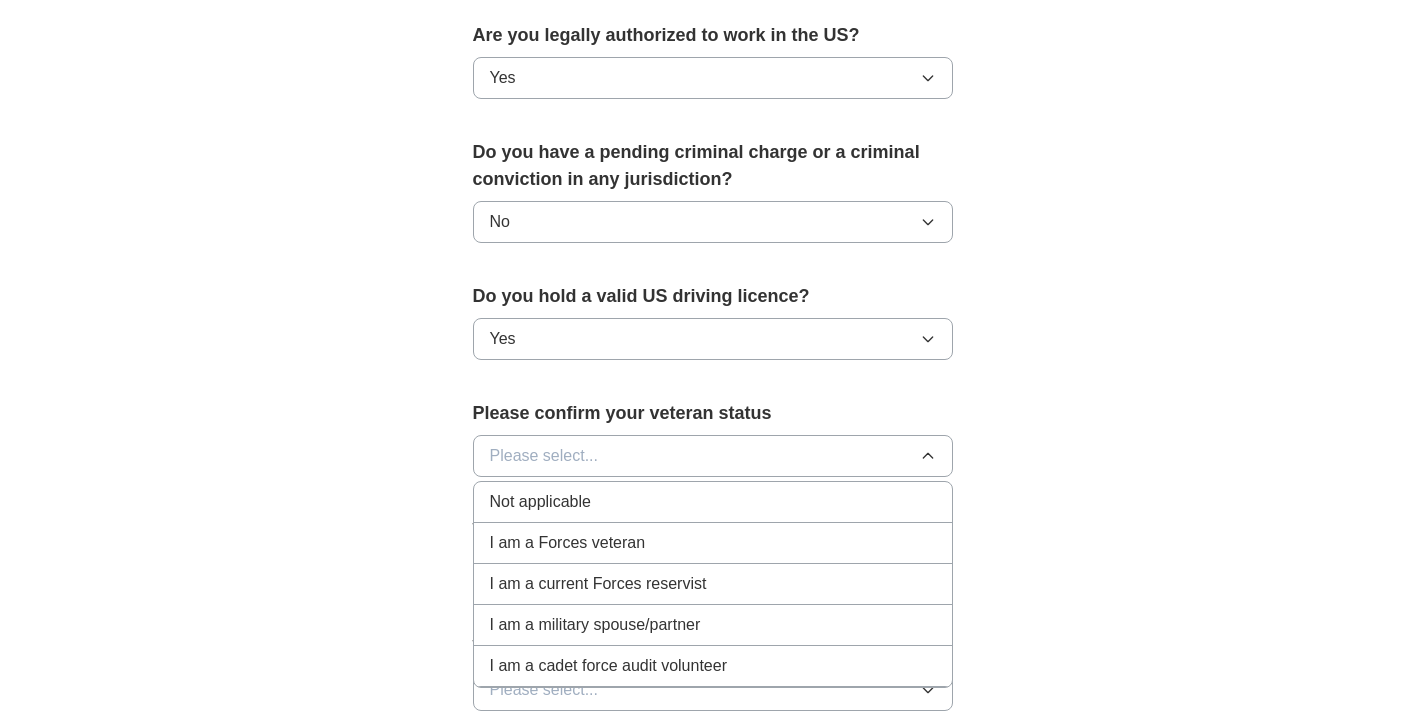 scroll, scrollTop: 1064, scrollLeft: 0, axis: vertical 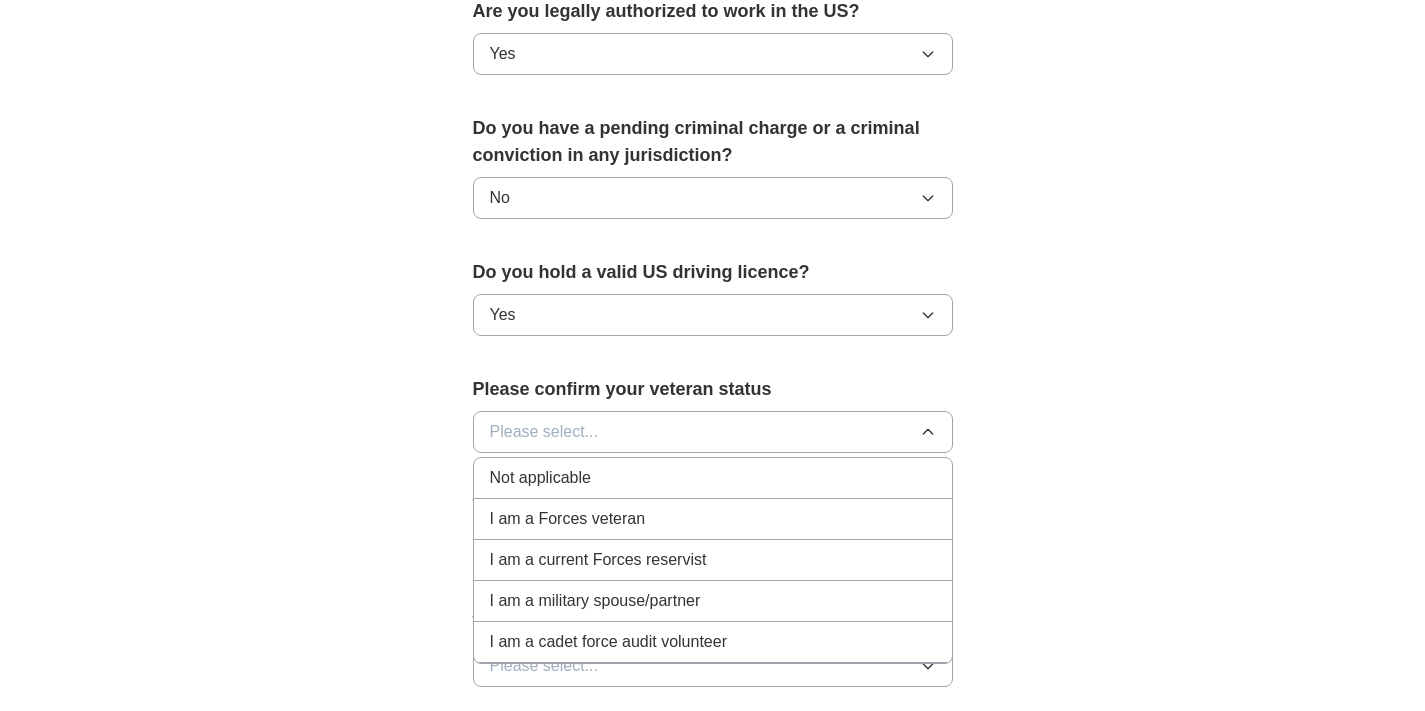 click on "Not applicable" at bounding box center (540, 478) 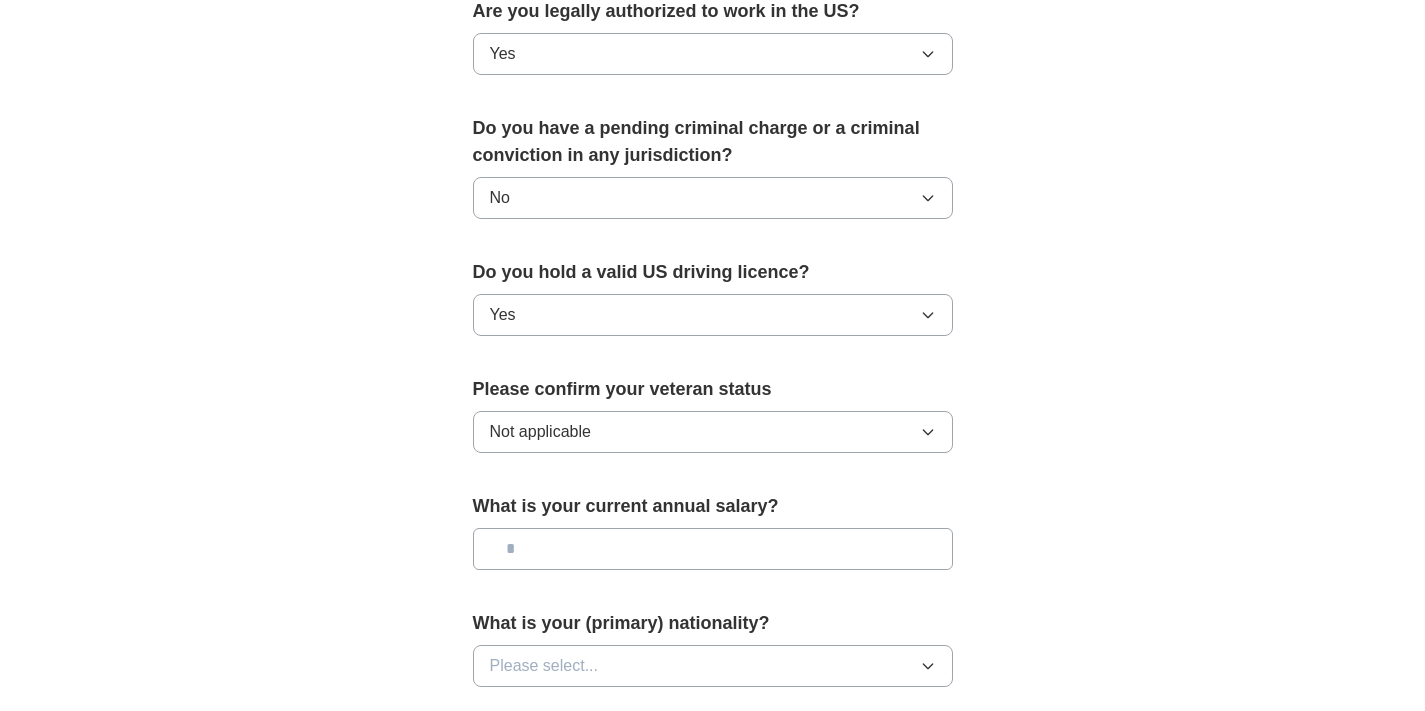 click at bounding box center [713, 549] 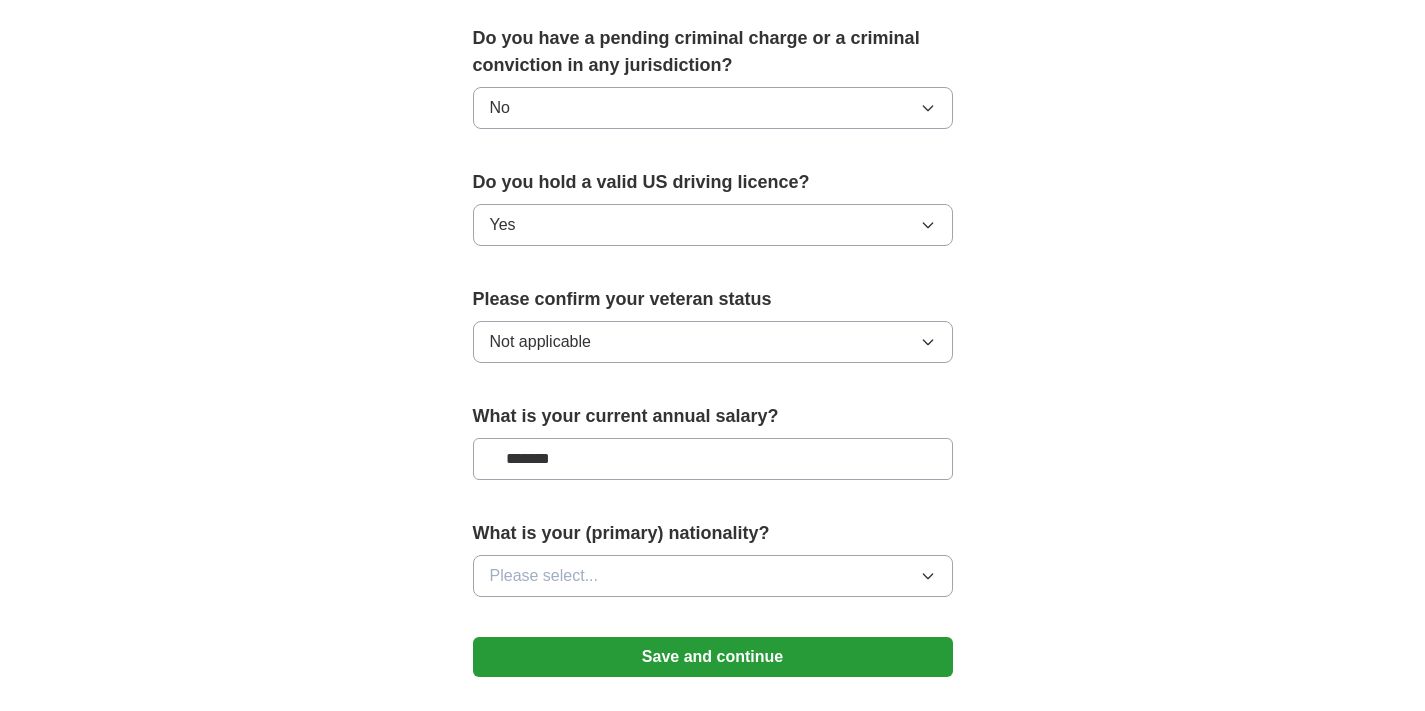 scroll, scrollTop: 1153, scrollLeft: 0, axis: vertical 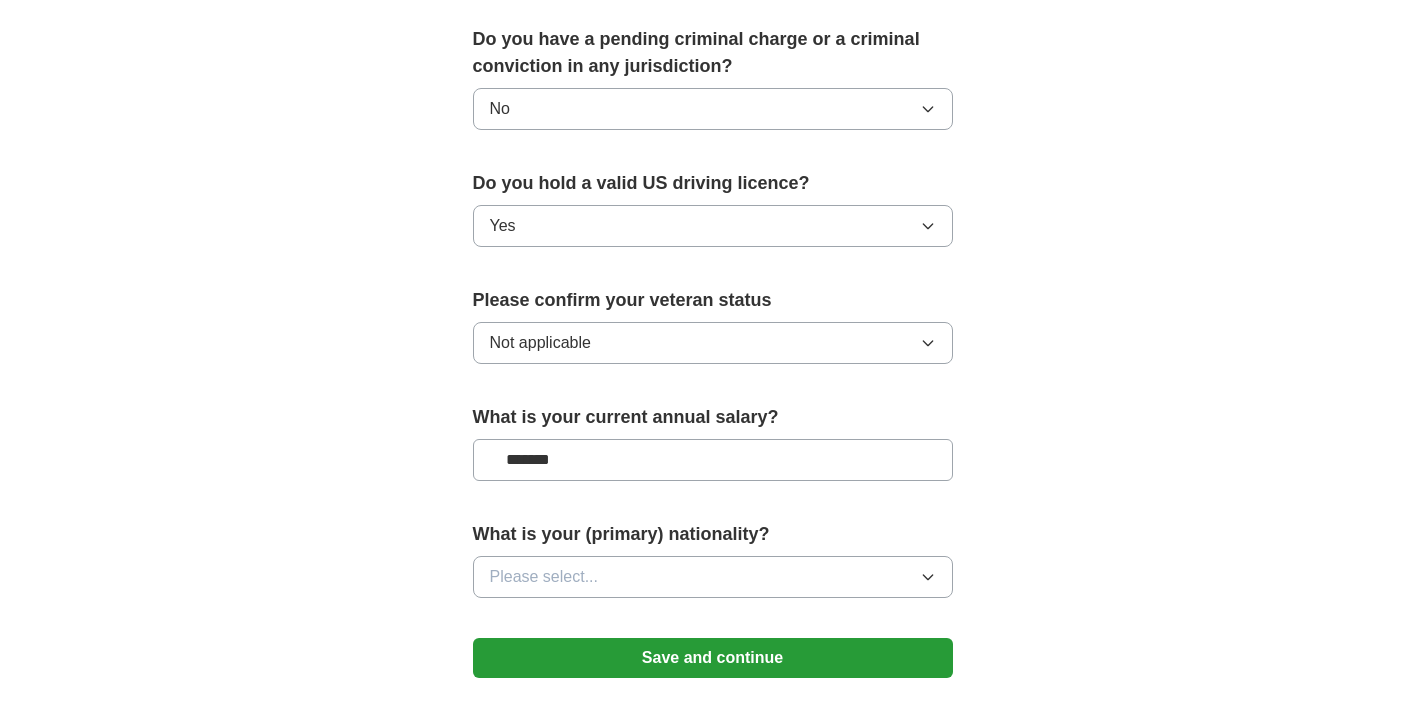 type on "*******" 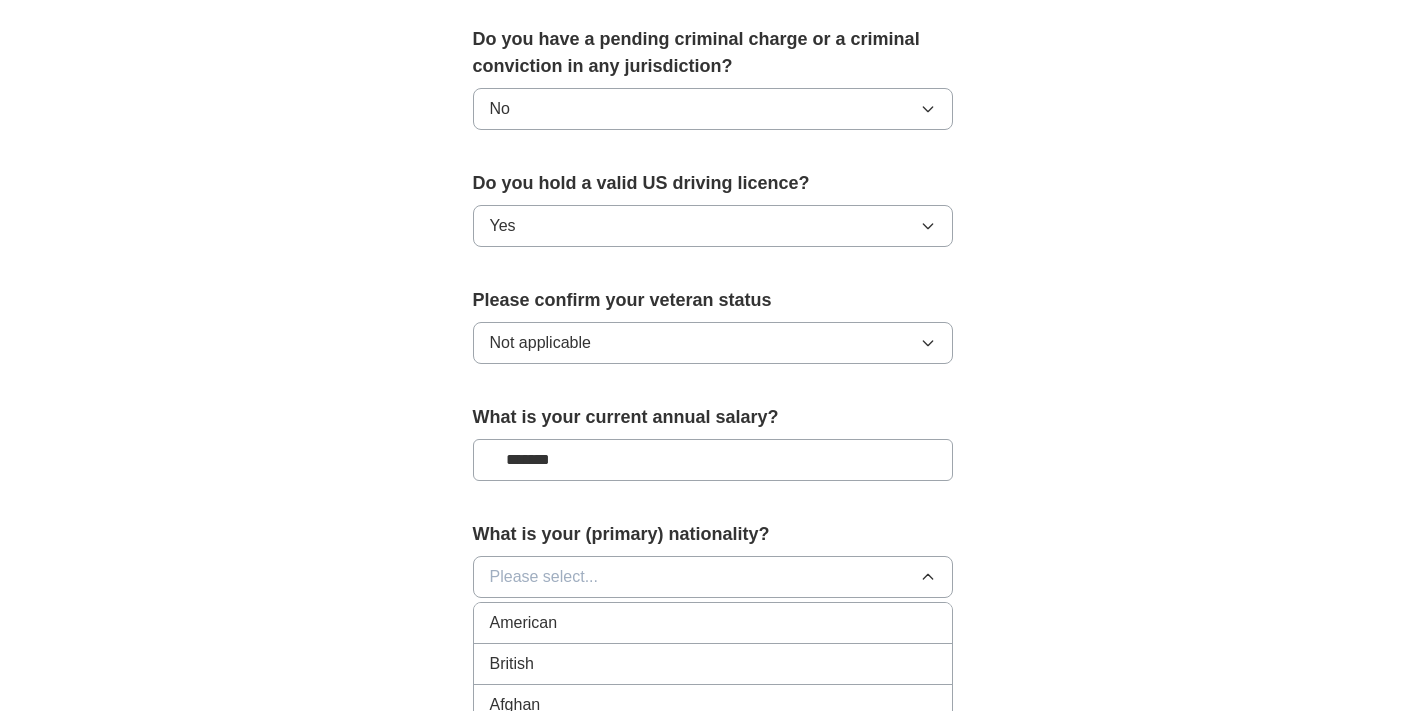 click on "American" at bounding box center (524, 623) 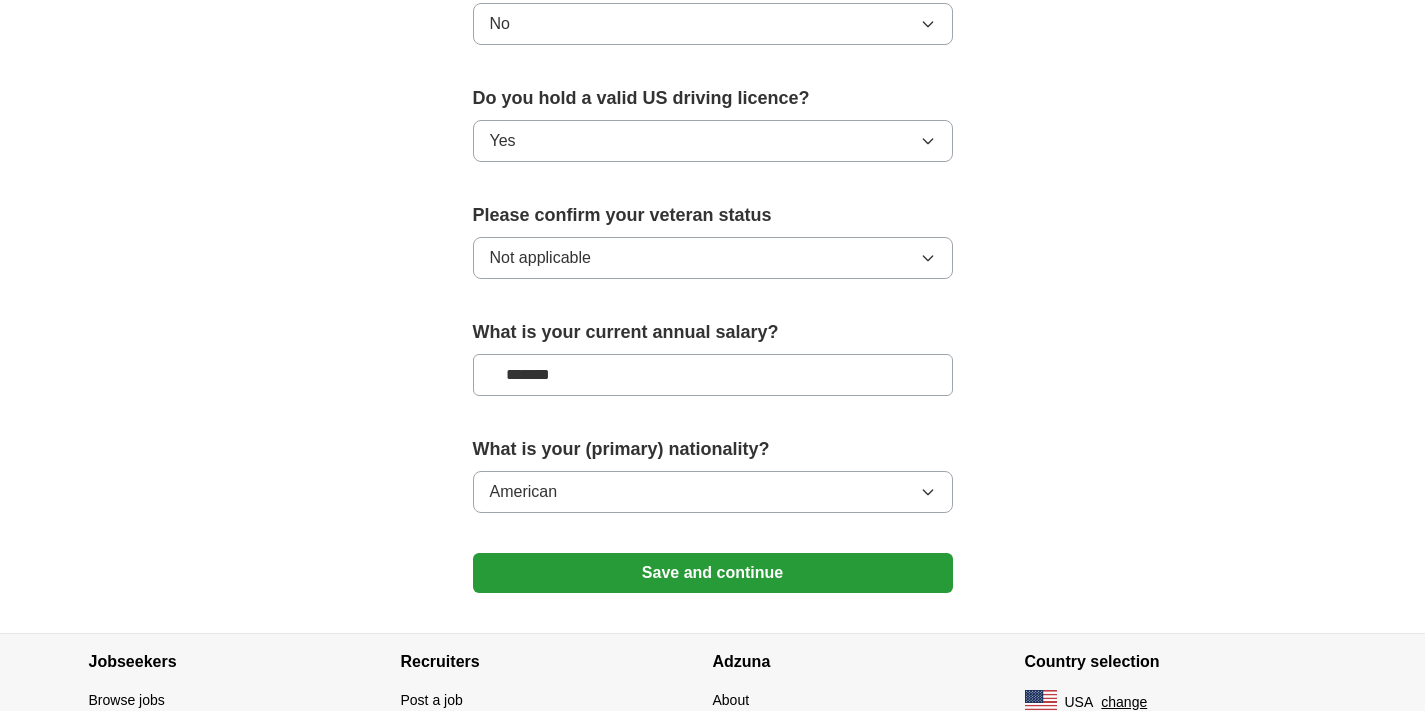 scroll, scrollTop: 1297, scrollLeft: 0, axis: vertical 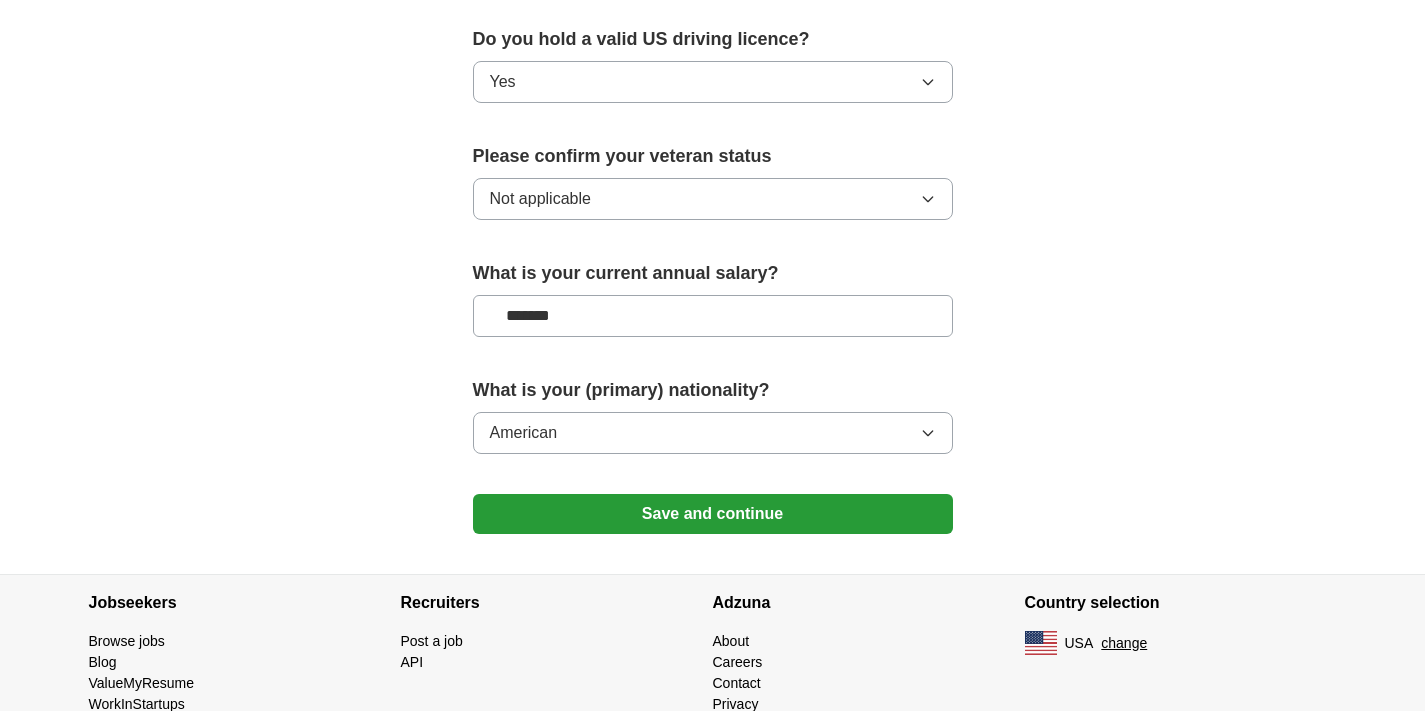 click on "Save and continue" at bounding box center [713, 514] 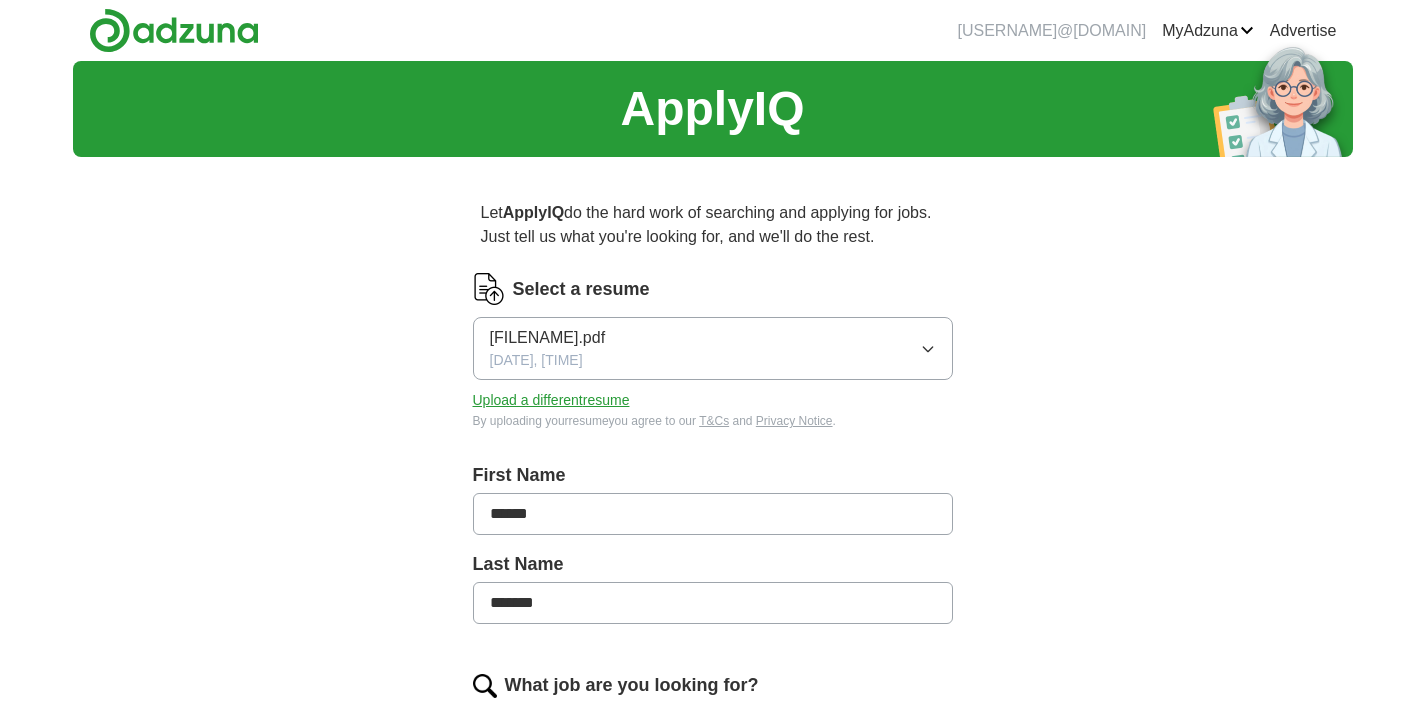 scroll, scrollTop: 0, scrollLeft: 0, axis: both 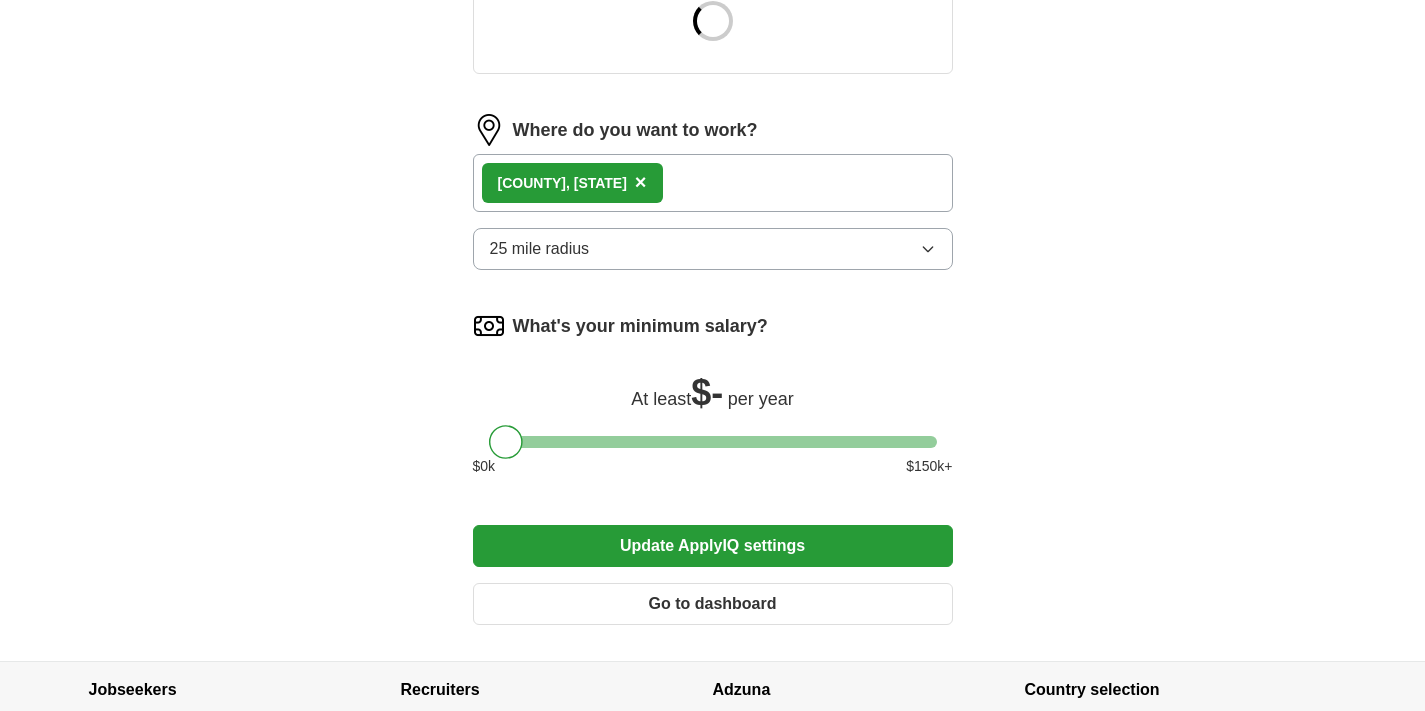 click on "Update ApplyIQ settings" at bounding box center [713, 546] 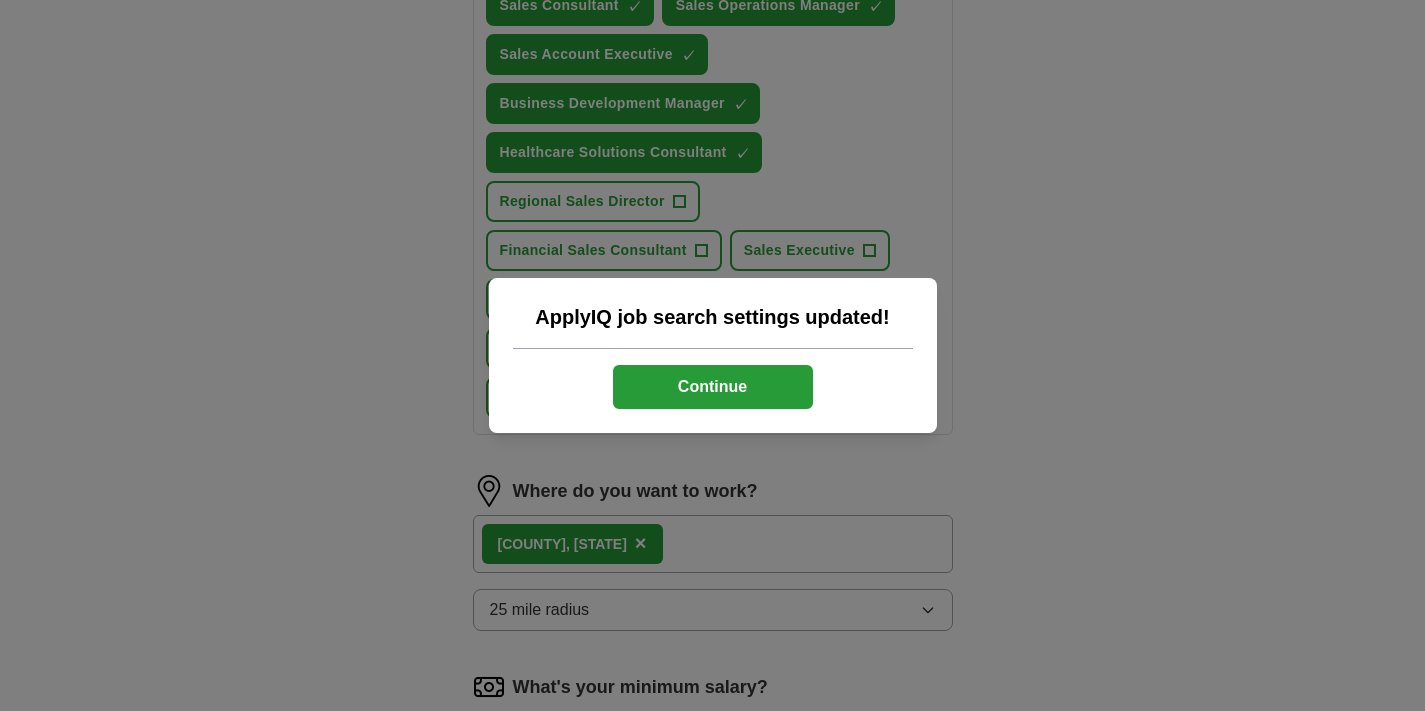 click on "Continue" at bounding box center [713, 387] 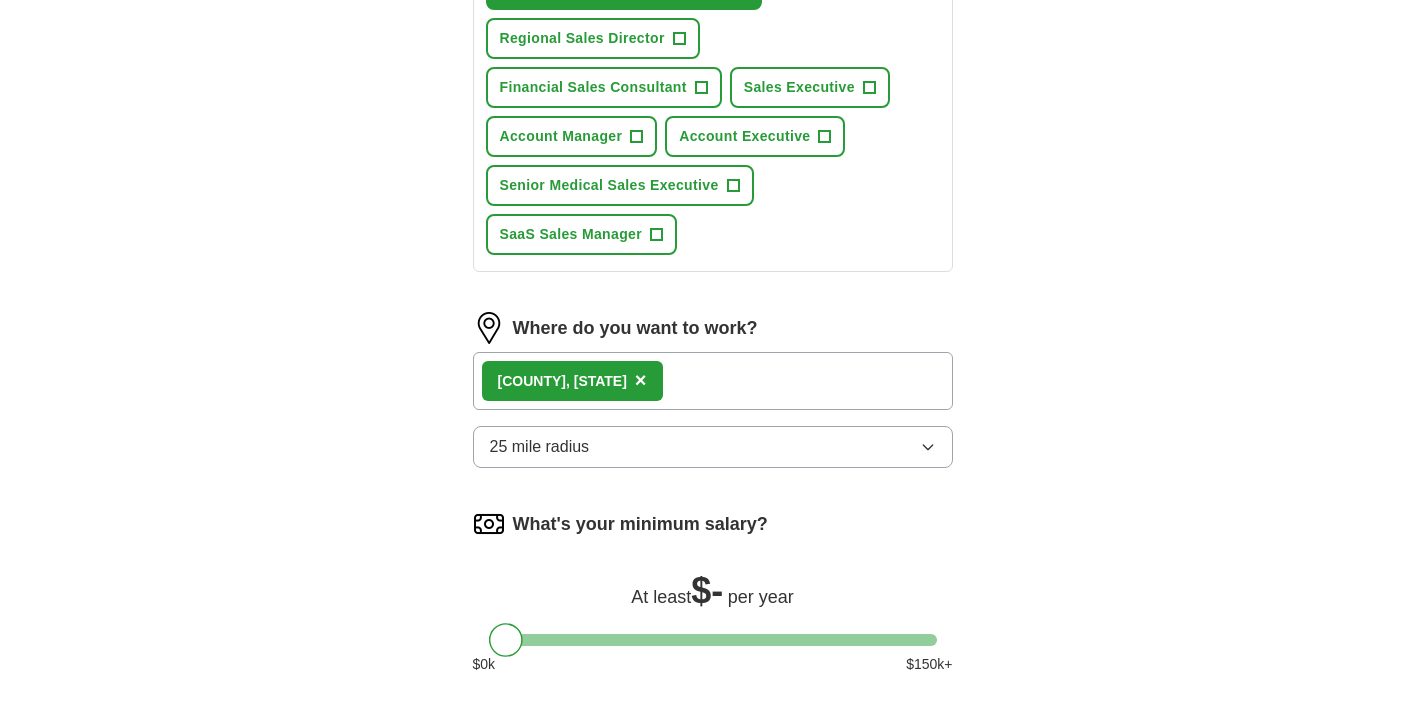 scroll, scrollTop: 1000, scrollLeft: 0, axis: vertical 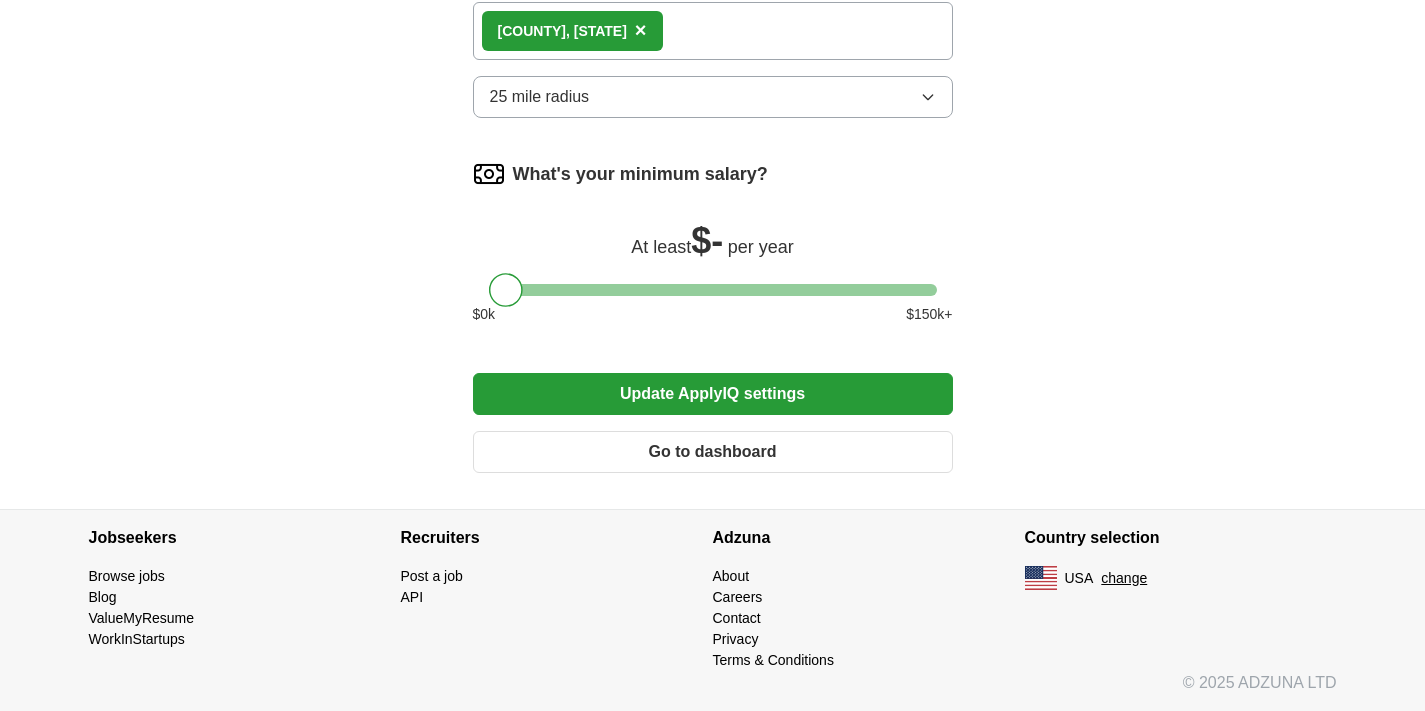 click on "Update ApplyIQ settings" at bounding box center [713, 394] 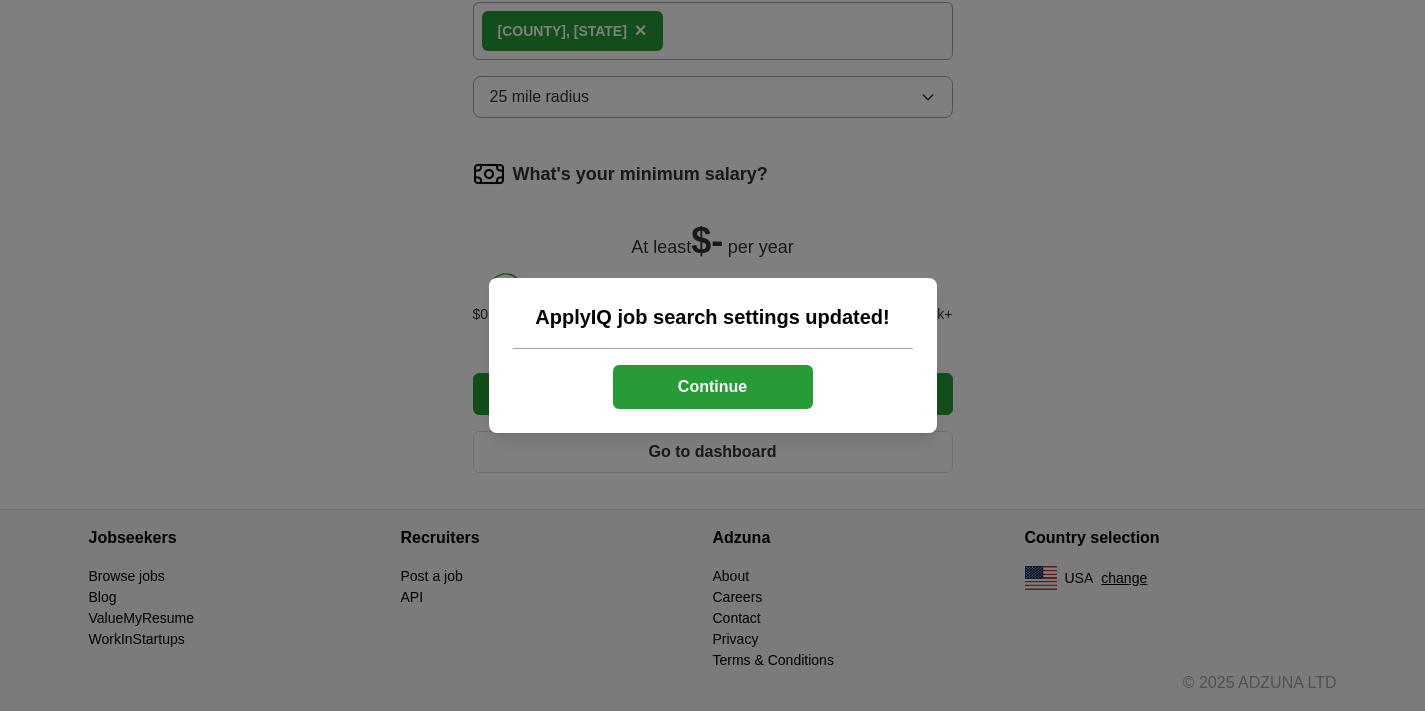 click on "Continue" at bounding box center [713, 387] 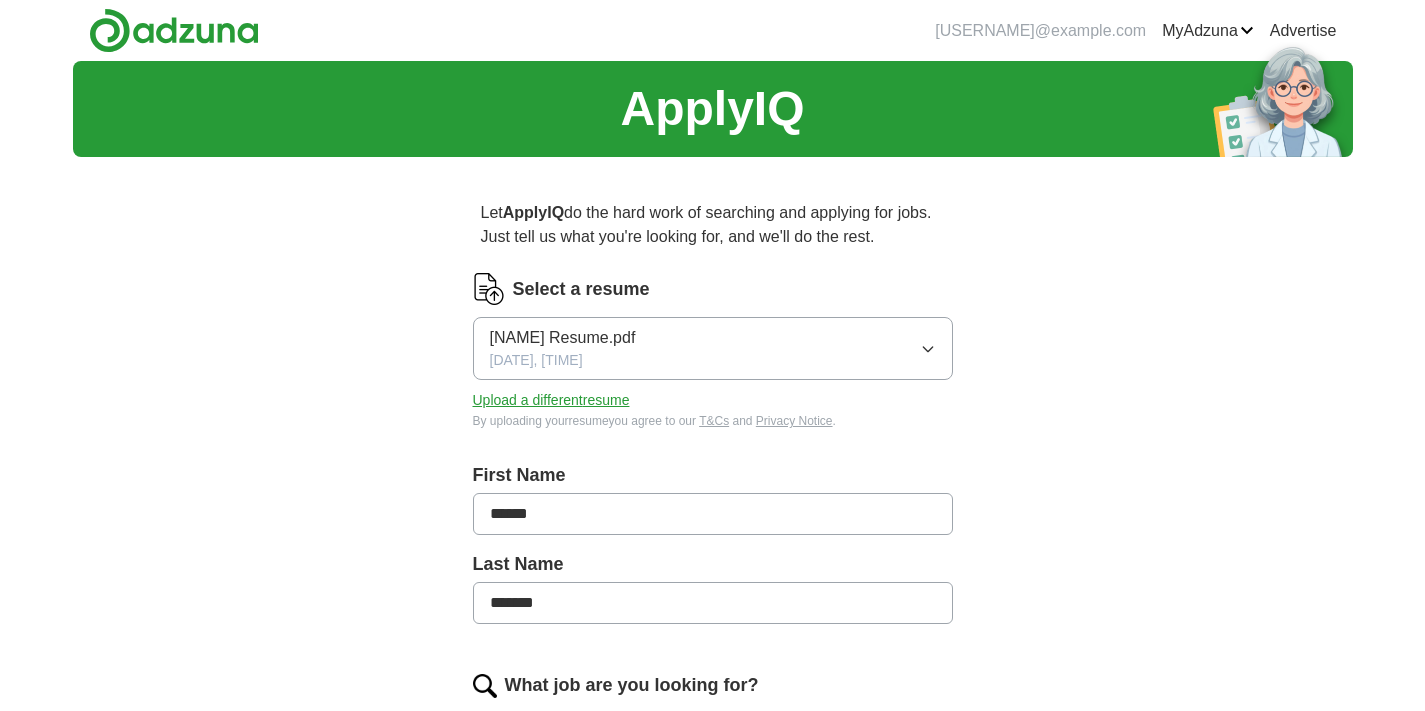 scroll, scrollTop: 0, scrollLeft: 0, axis: both 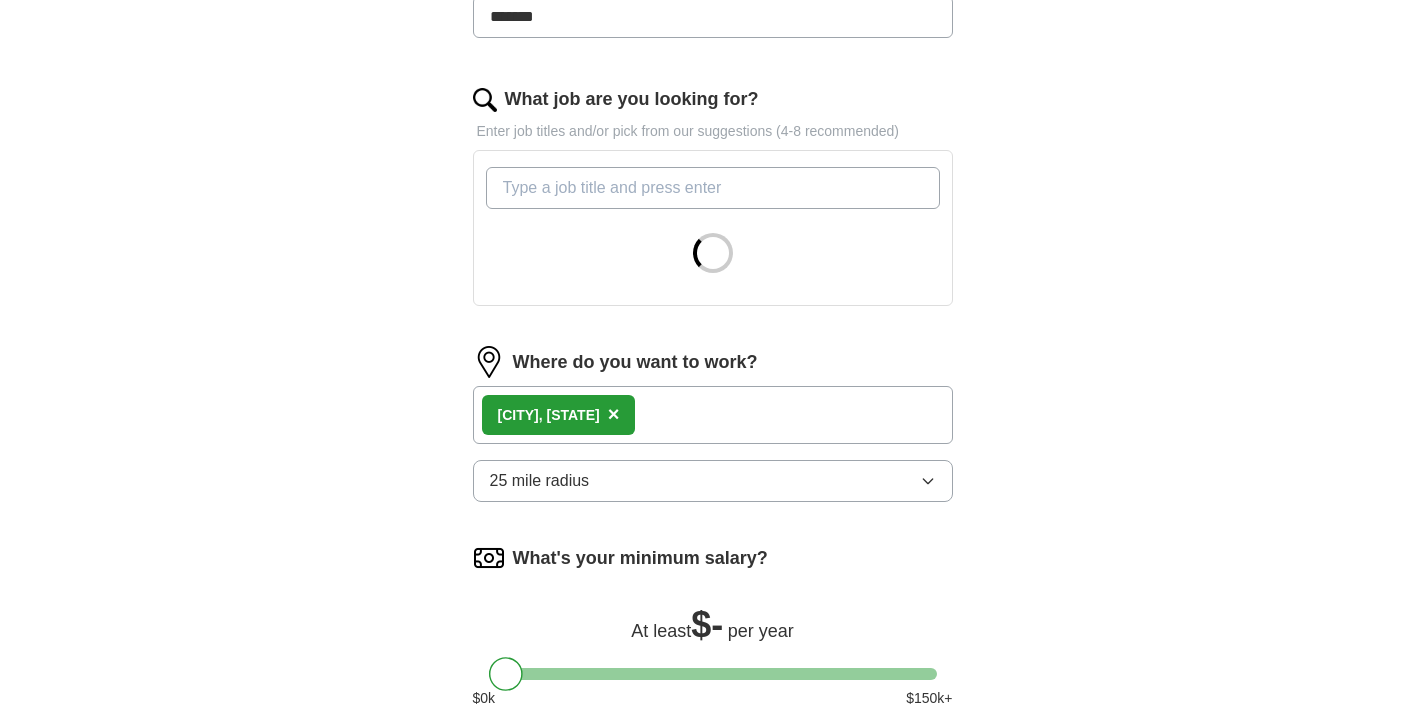 click on "What job are you looking for?" at bounding box center [713, 188] 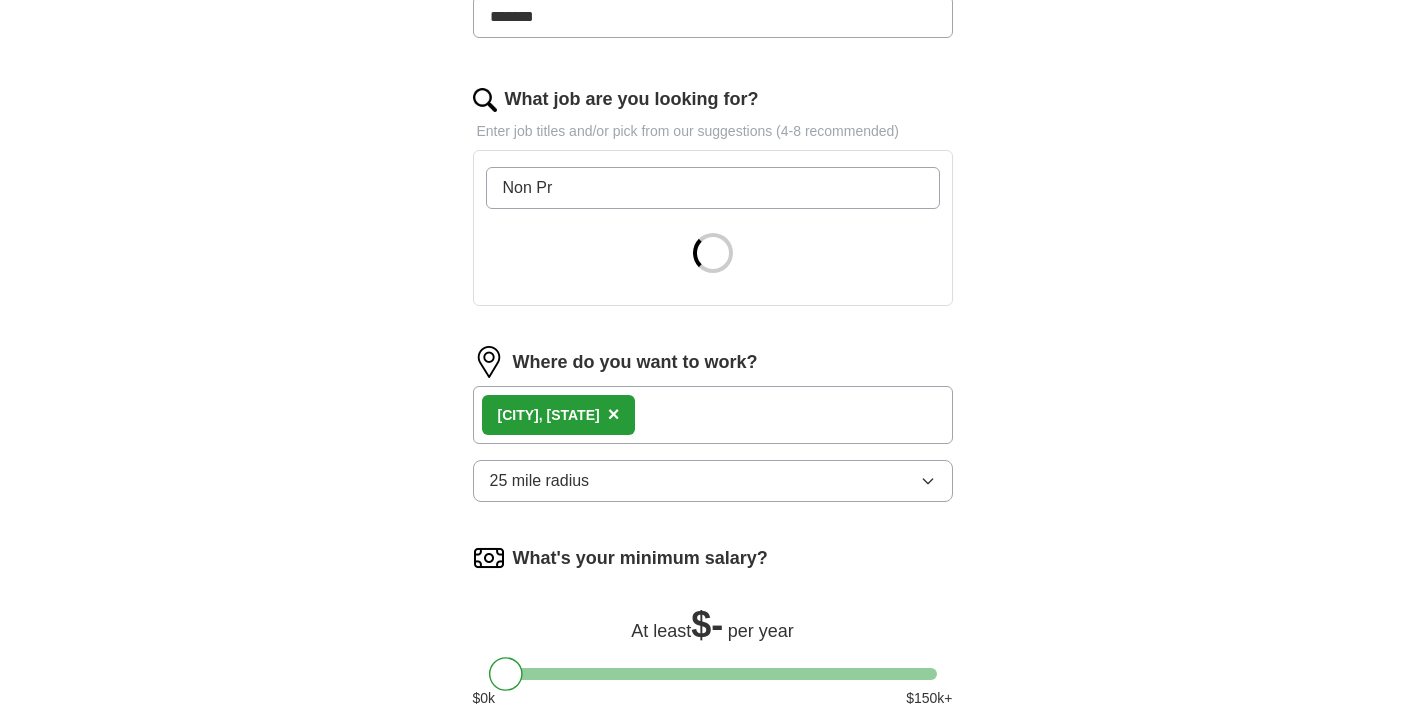 type on "Non Pro" 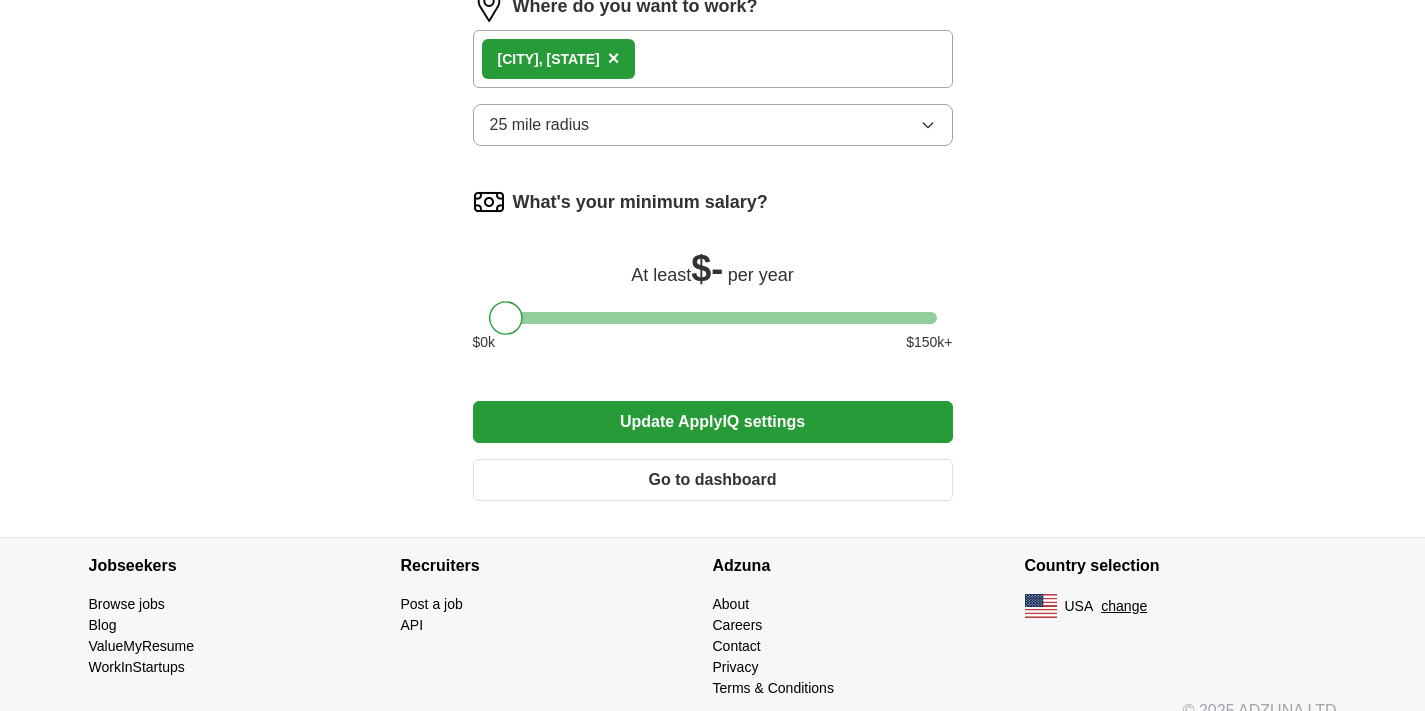 scroll, scrollTop: 1362, scrollLeft: 0, axis: vertical 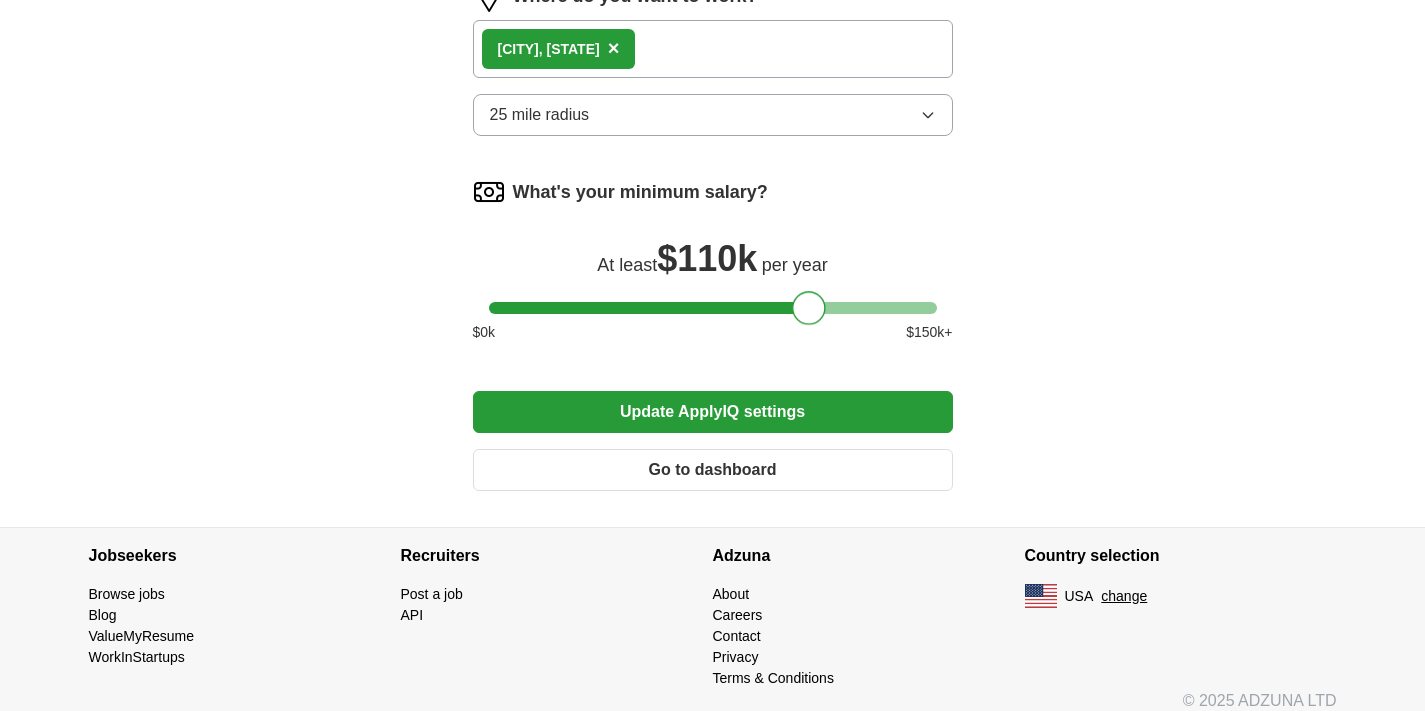 drag, startPoint x: 505, startPoint y: 307, endPoint x: 807, endPoint y: 315, distance: 302.10593 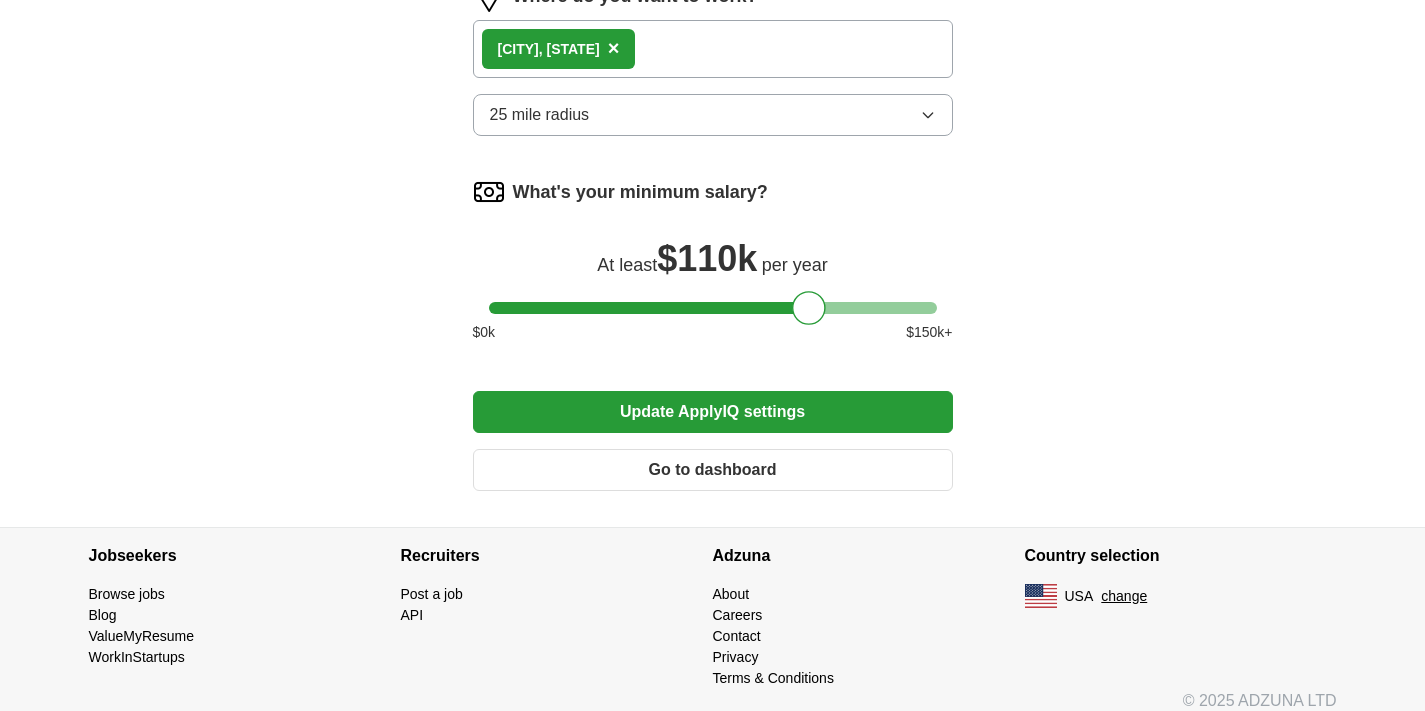 click on "Update ApplyIQ settings" at bounding box center [713, 412] 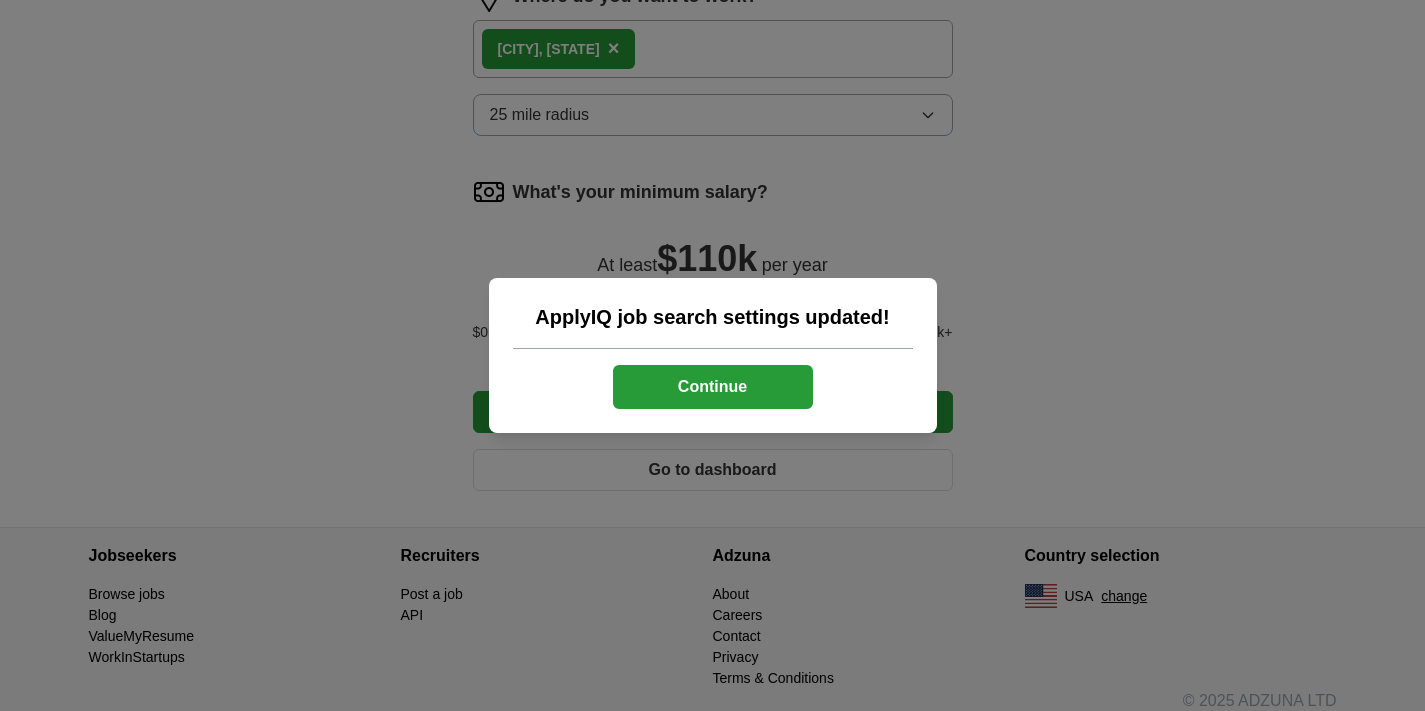 click on "Continue" at bounding box center (713, 387) 